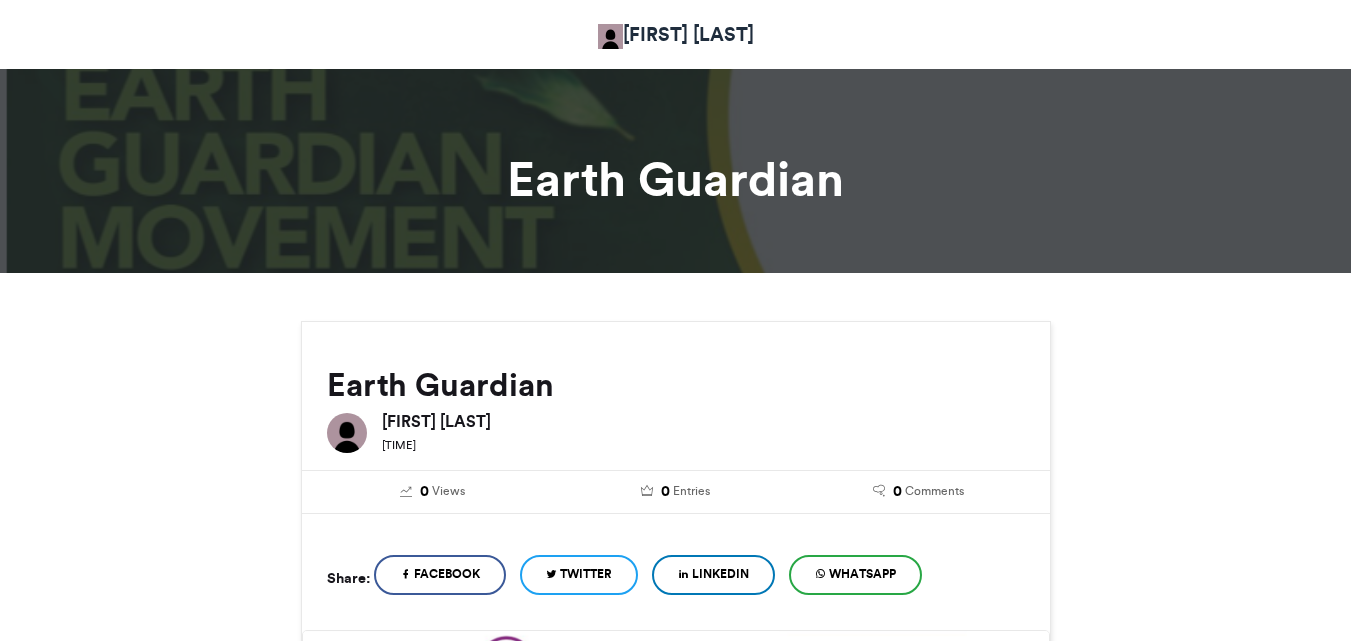 scroll, scrollTop: 0, scrollLeft: 0, axis: both 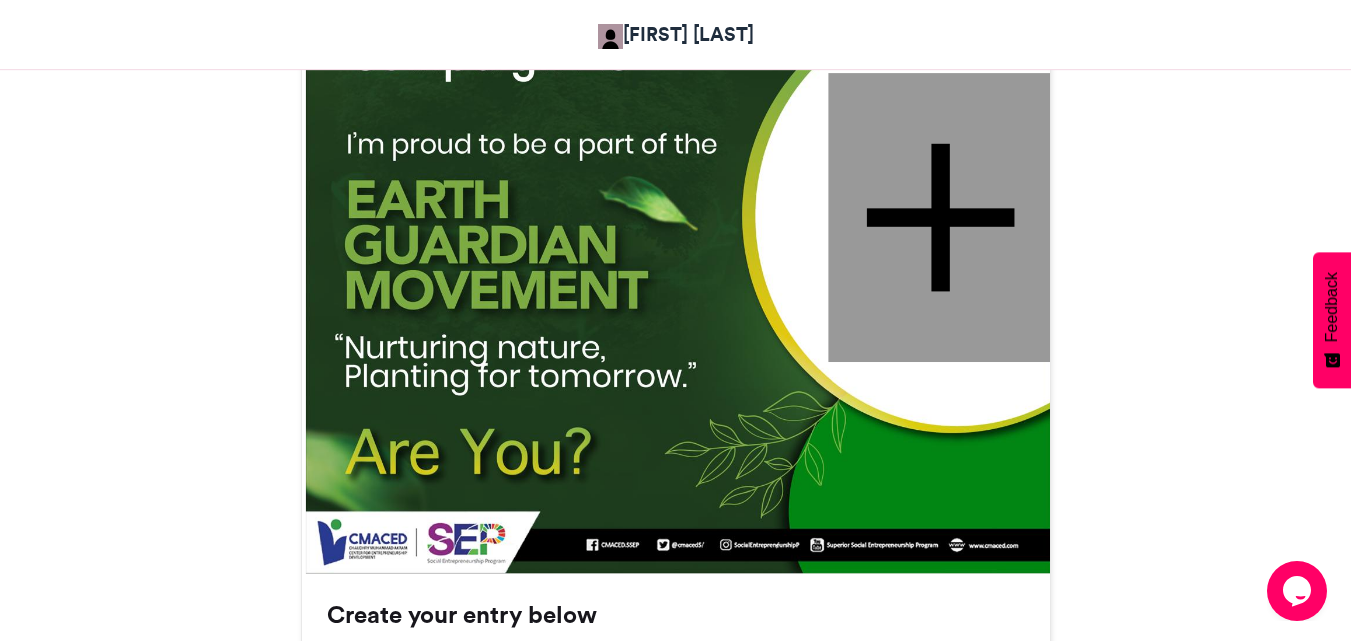 click at bounding box center [940, 217] 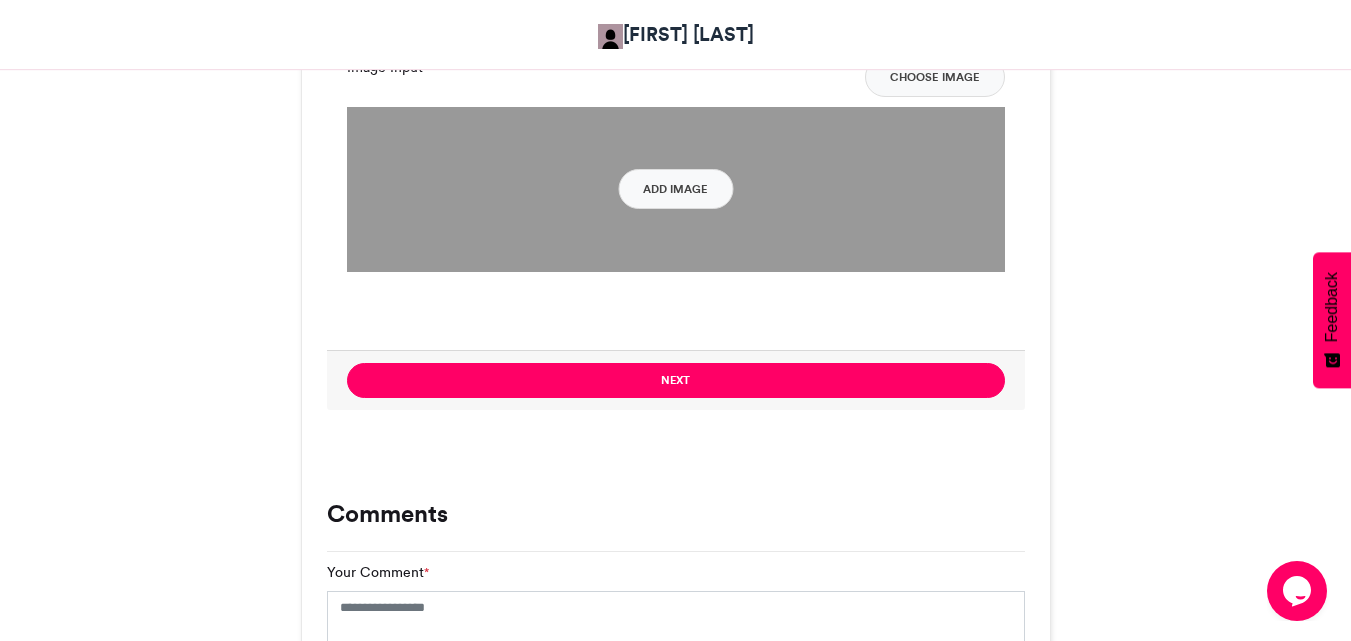 scroll, scrollTop: 1500, scrollLeft: 0, axis: vertical 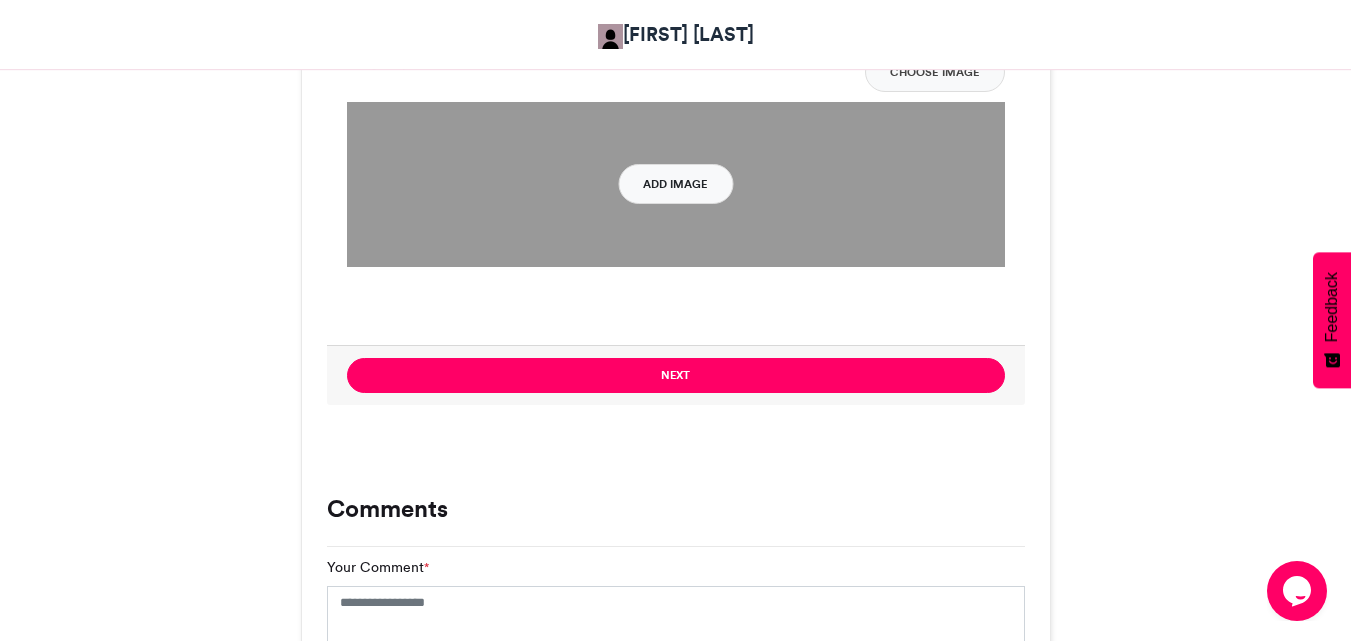 click on "Add Image" at bounding box center [675, 184] 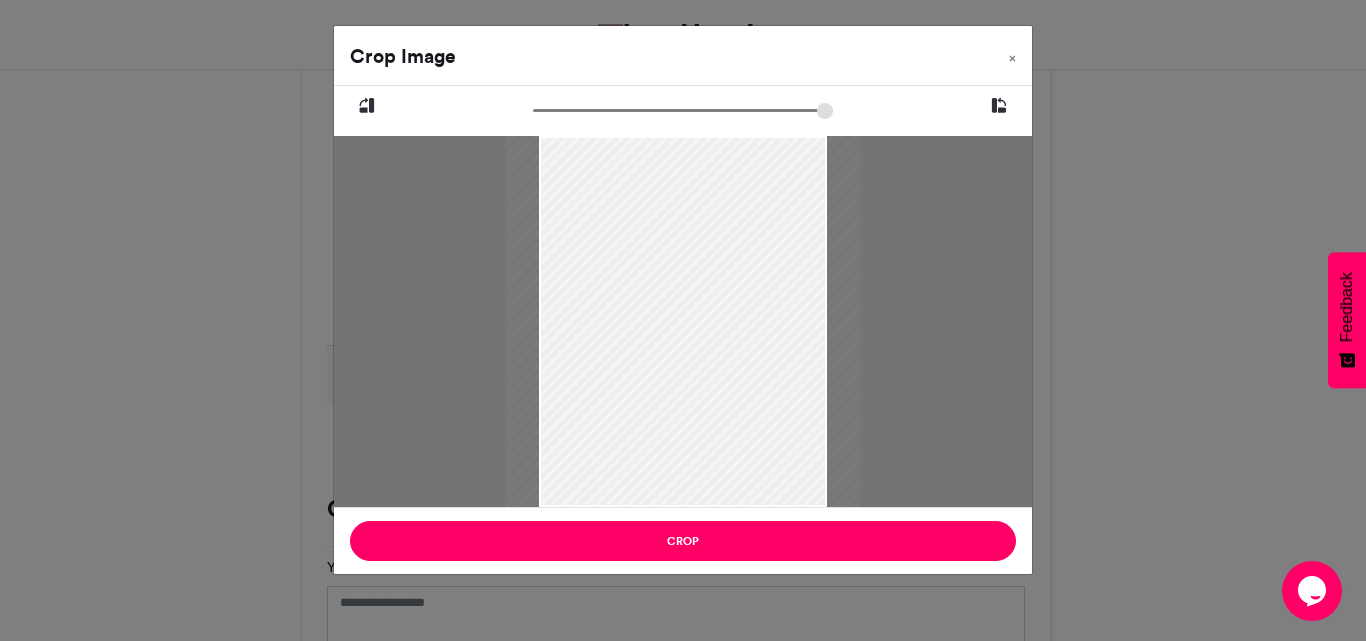 click at bounding box center (683, 321) 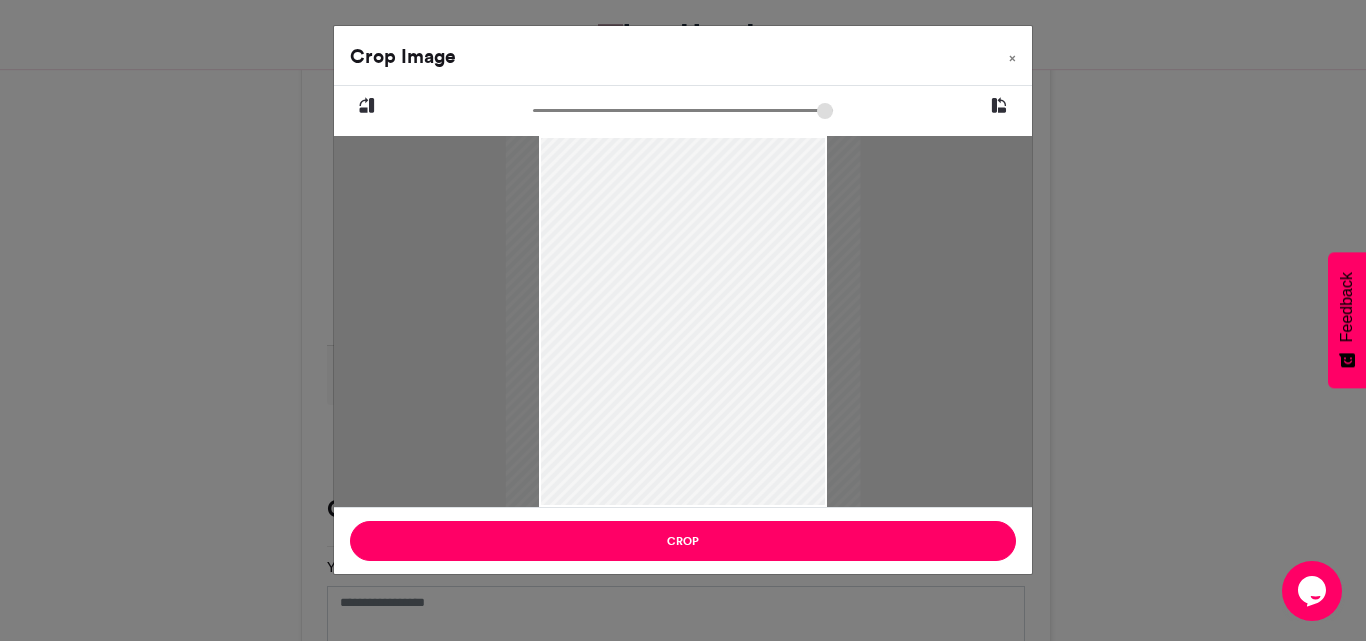 click at bounding box center [683, 321] 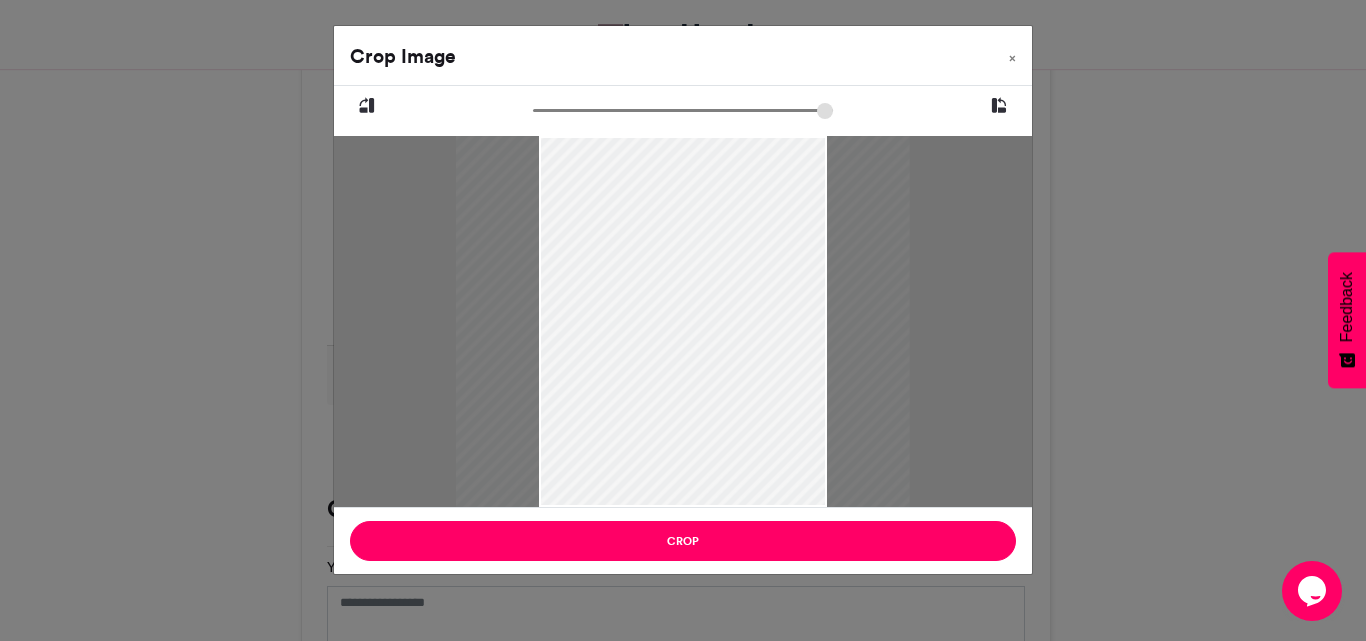 type on "******" 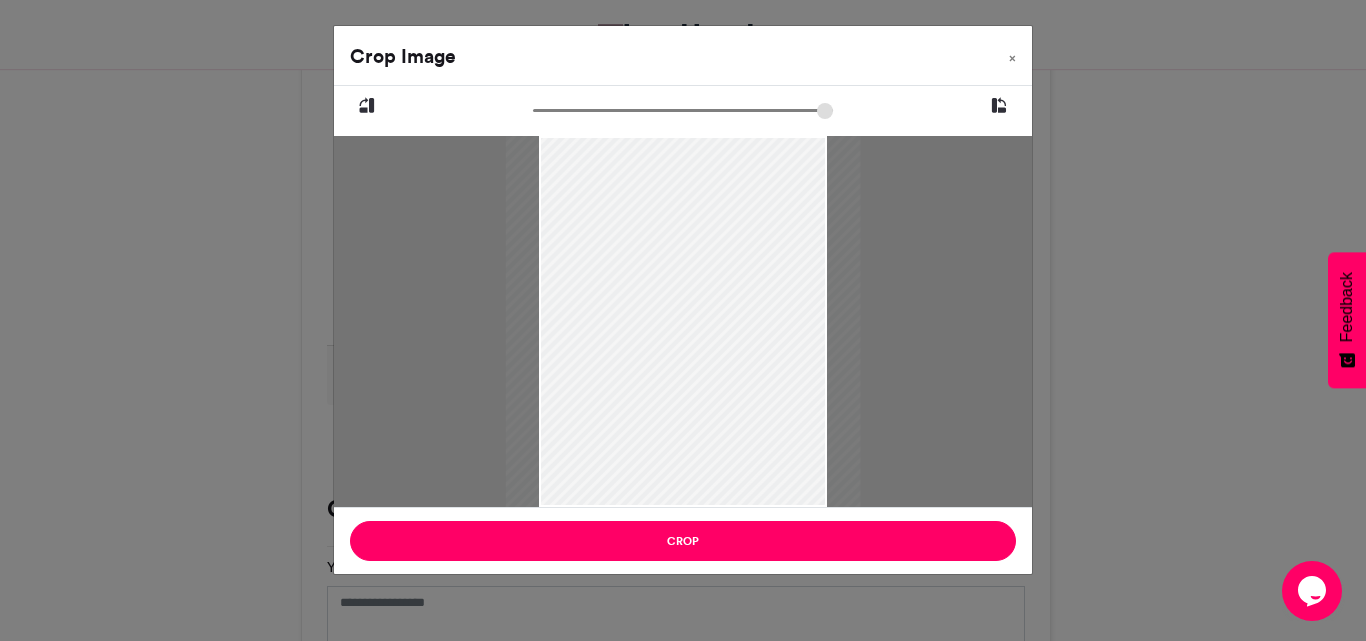 click at bounding box center (683, 321) 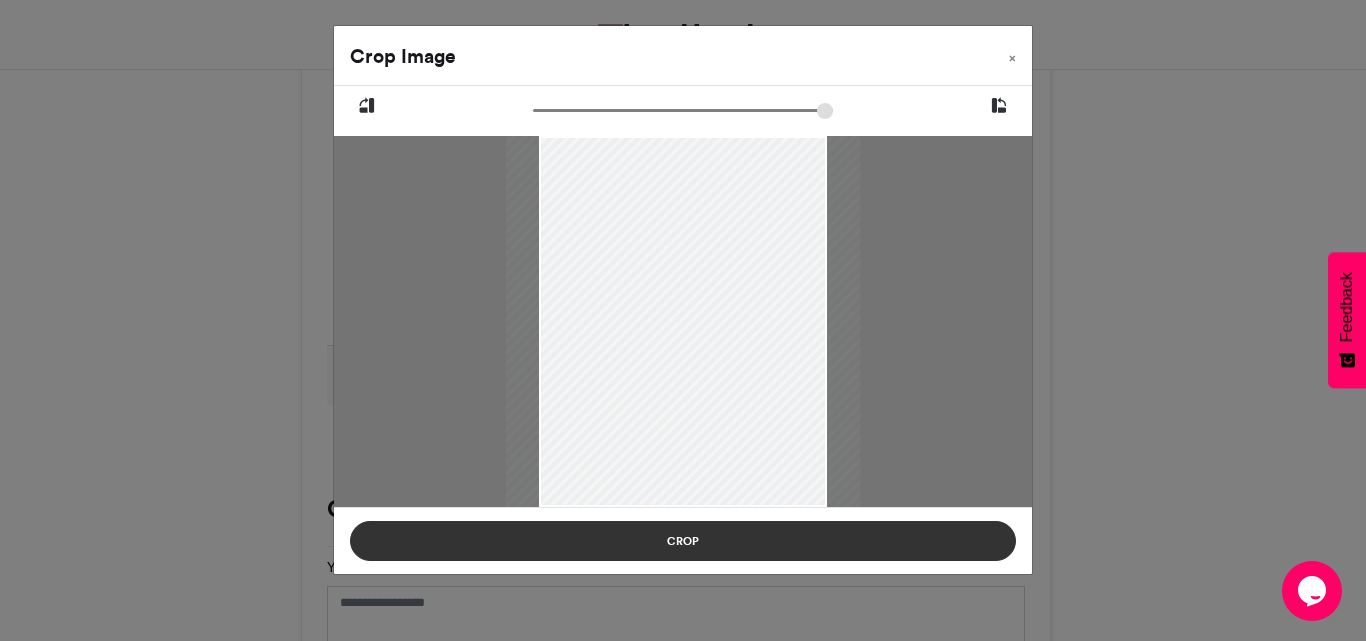 click on "Crop" at bounding box center (683, 541) 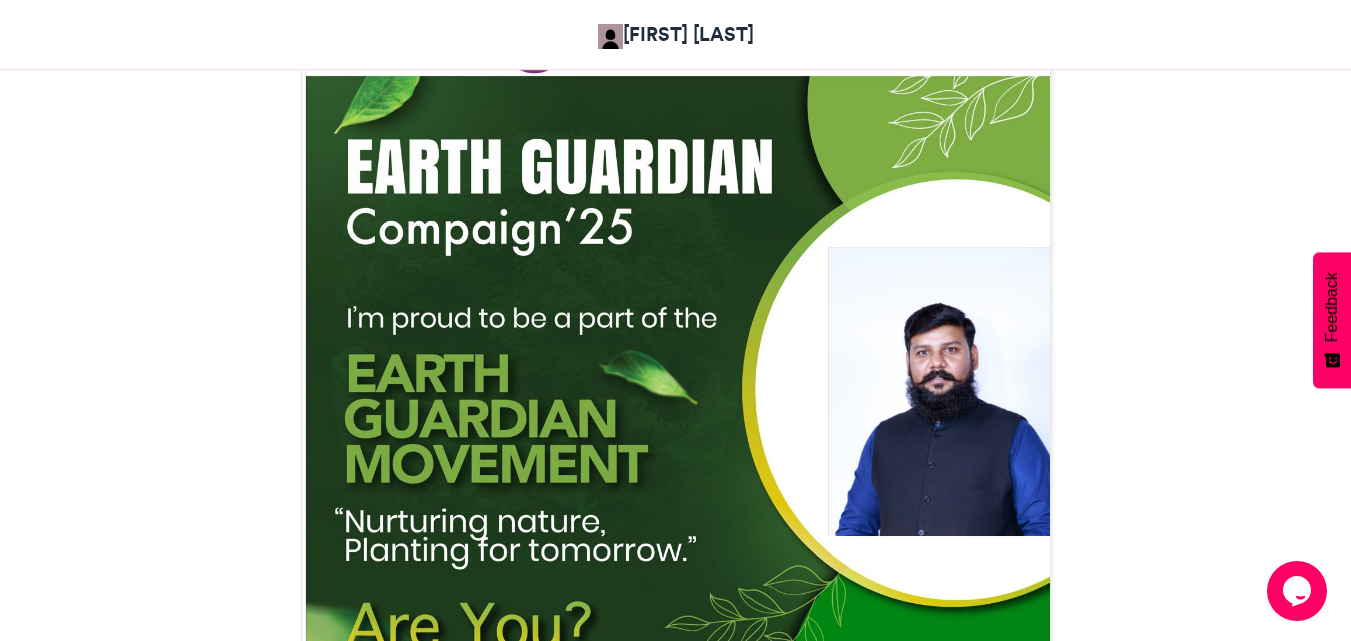 scroll, scrollTop: 600, scrollLeft: 0, axis: vertical 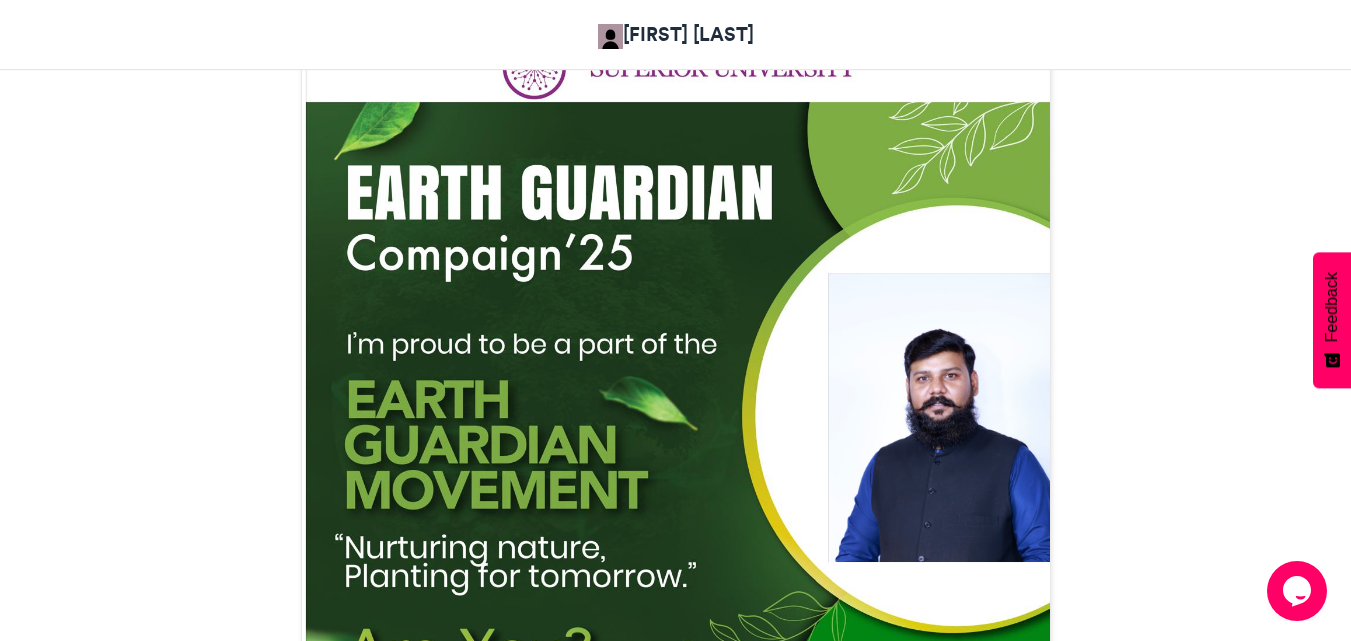 click on "Earth Guardian
Maimoona Sohail
30 secs ago
0 Views 0  Entries 0  Comments   Facebook" at bounding box center (676, 690) 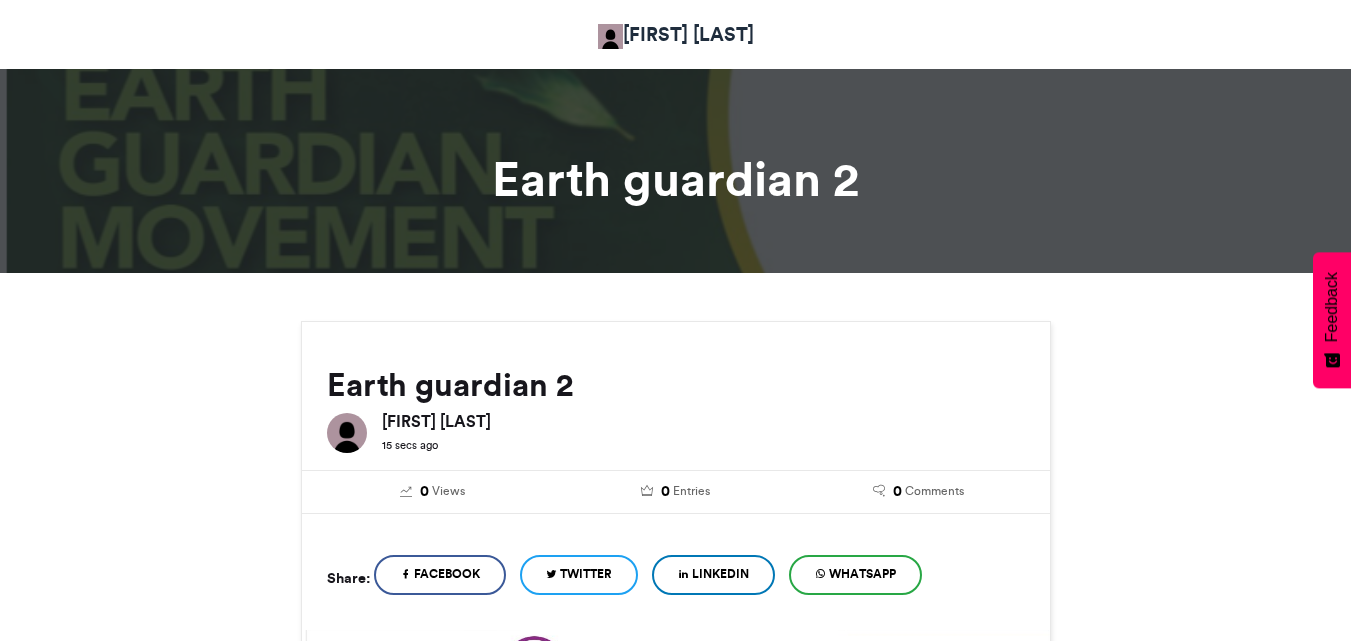scroll, scrollTop: 64, scrollLeft: 0, axis: vertical 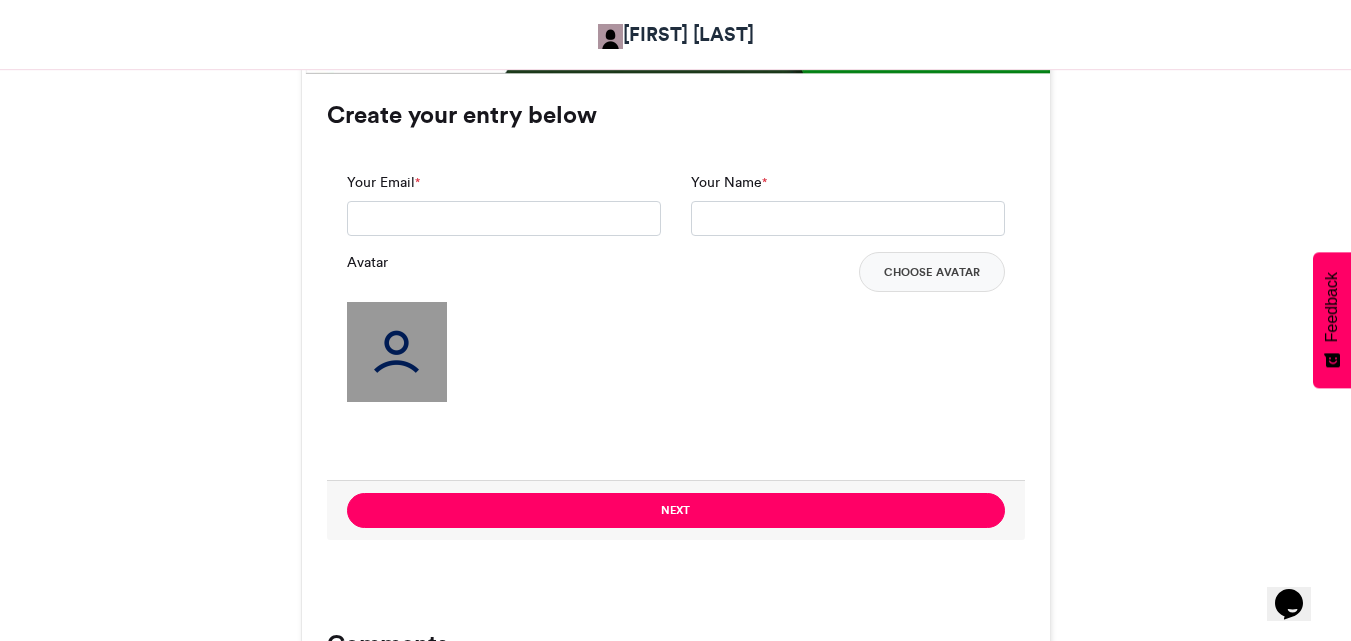 click at bounding box center [397, 352] 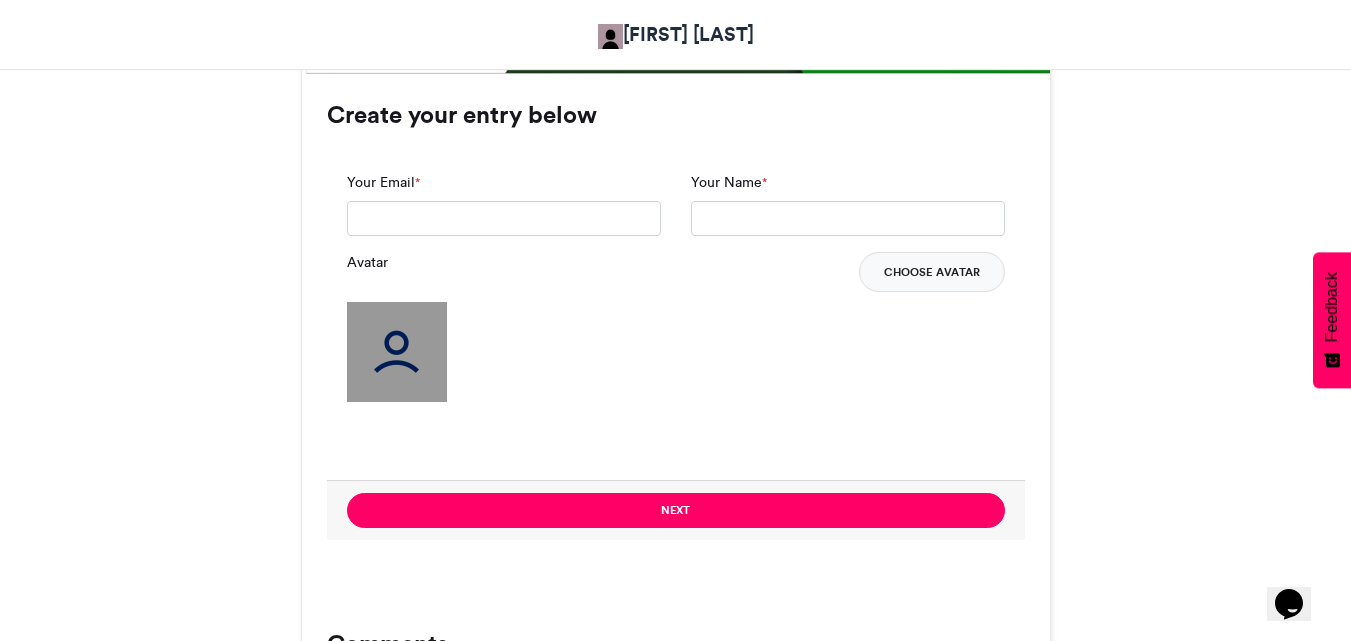 click on "Choose Avatar" at bounding box center [932, 272] 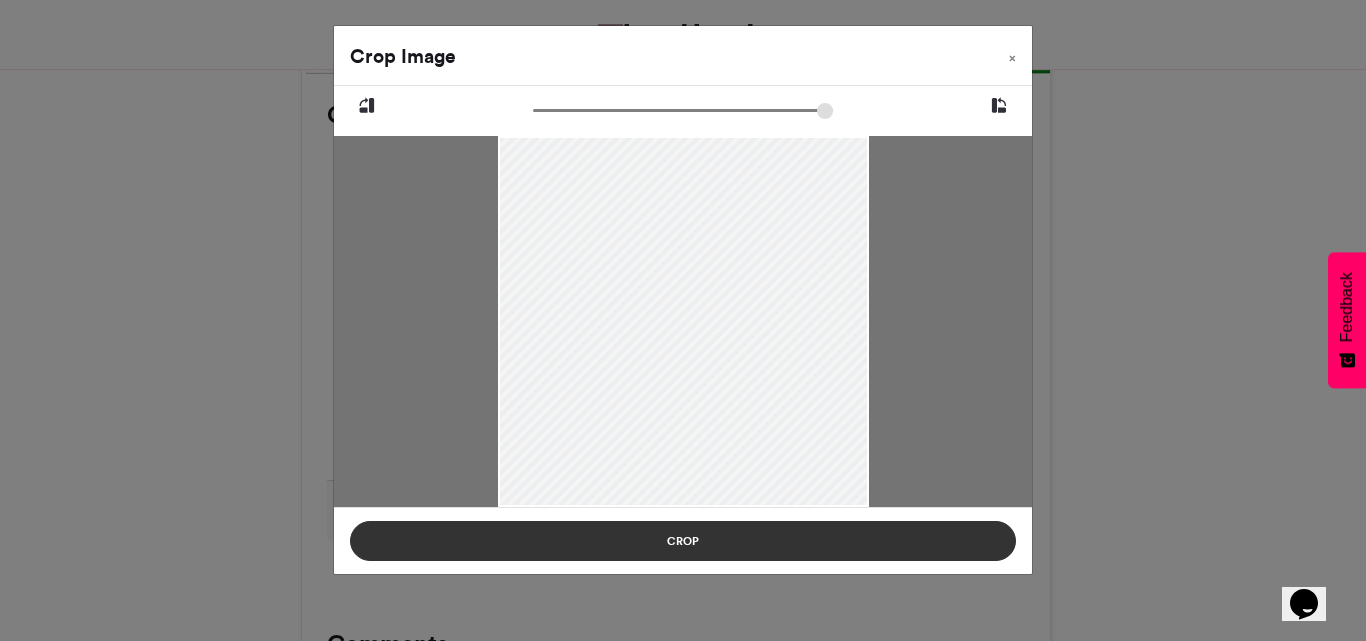 click on "Crop" at bounding box center [683, 541] 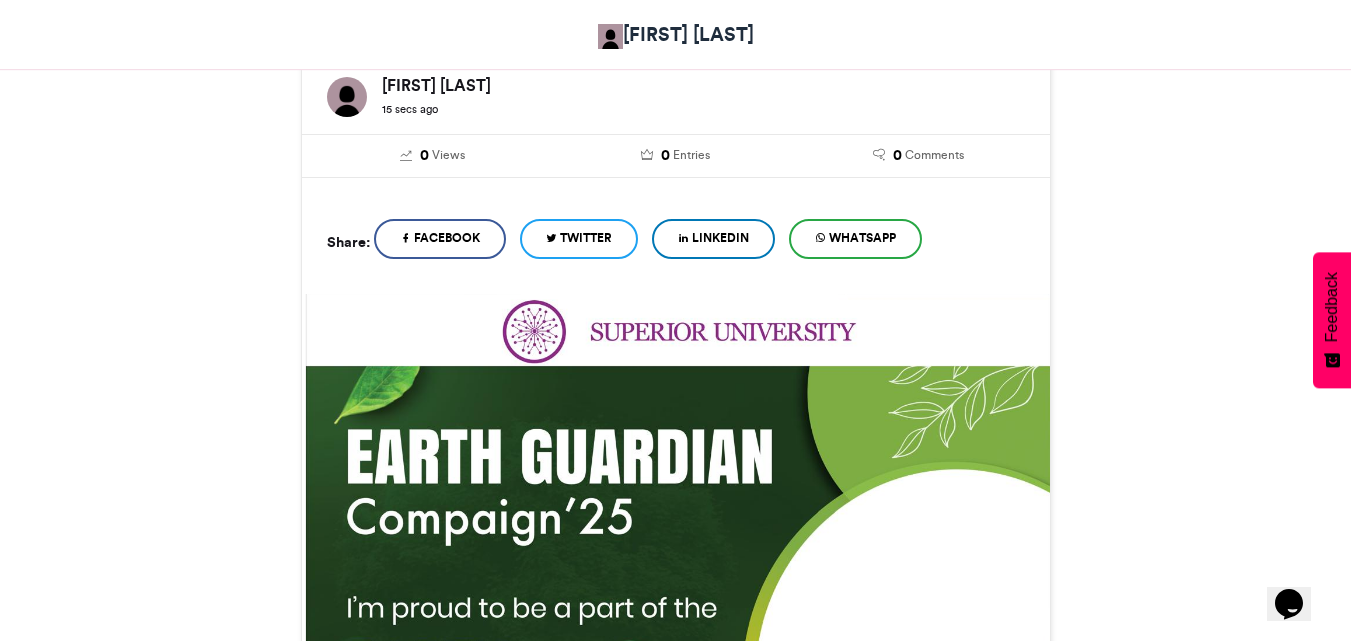 scroll, scrollTop: 173, scrollLeft: 0, axis: vertical 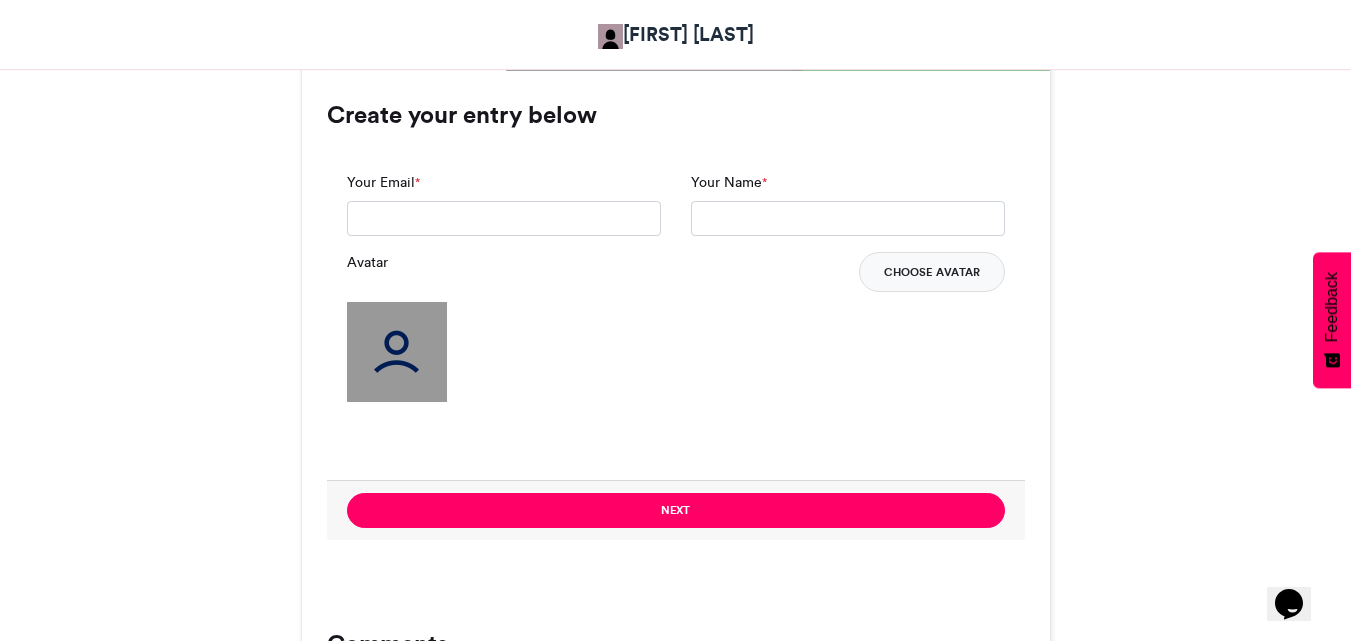 click on "Choose Avatar" at bounding box center (932, 272) 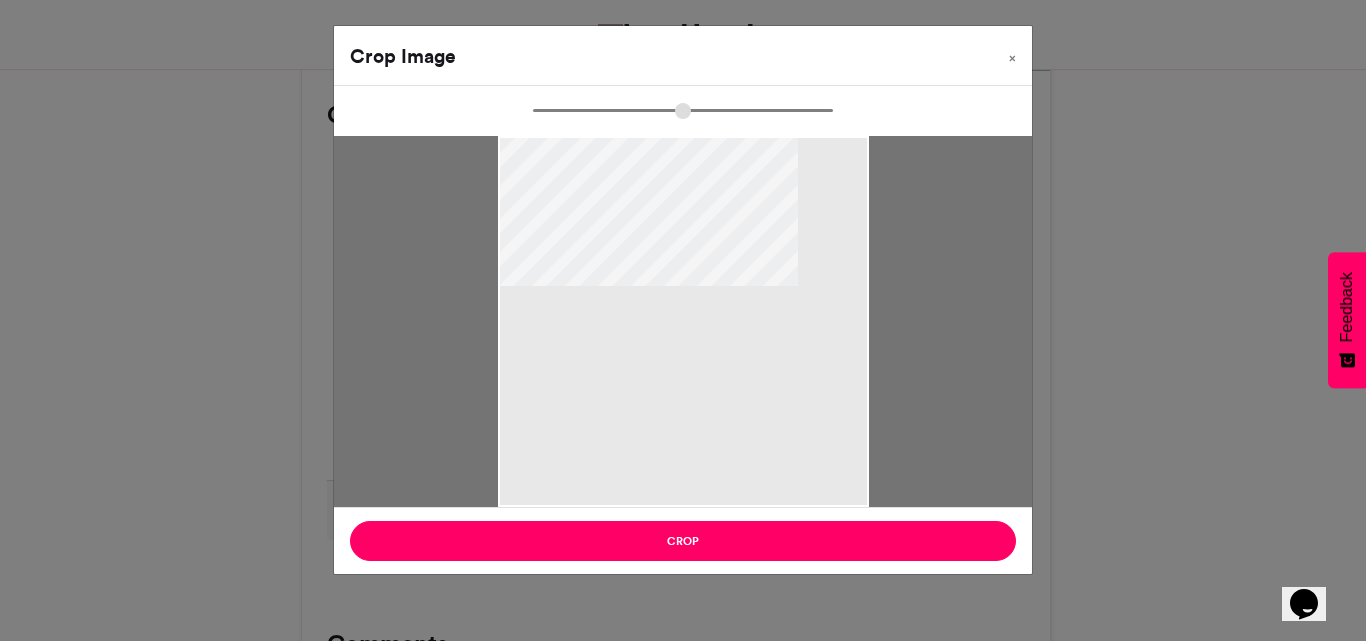 type on "*****" 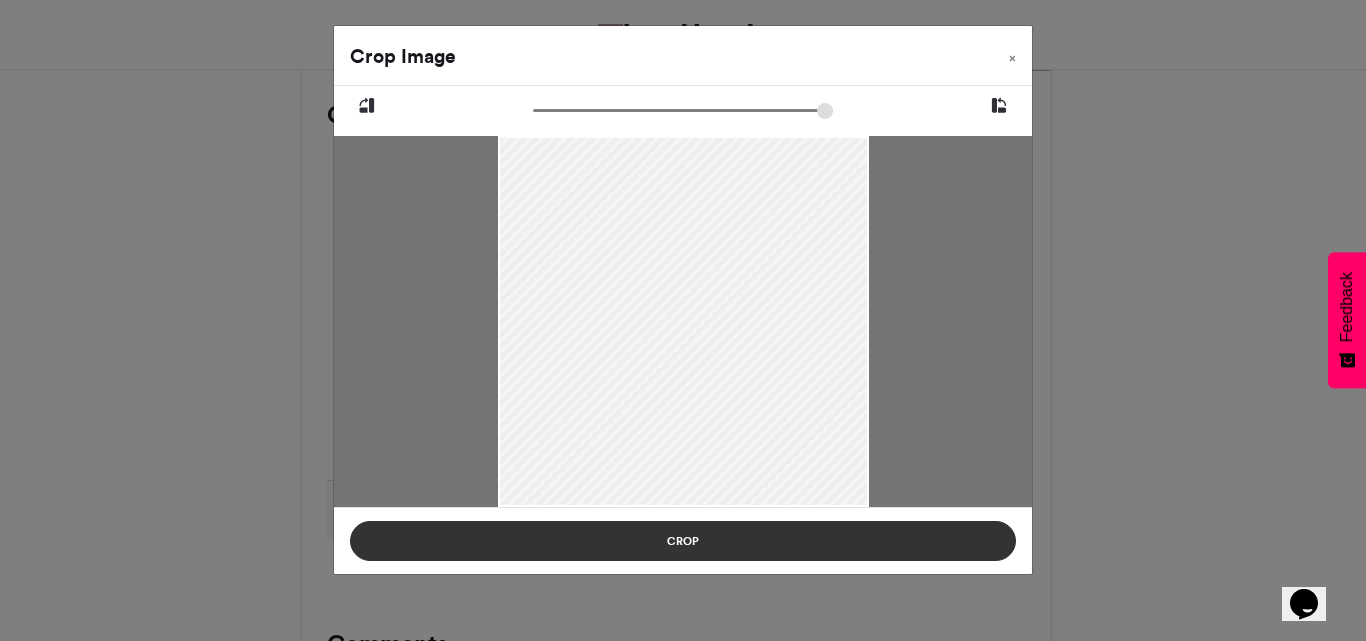 click on "Crop" at bounding box center (683, 541) 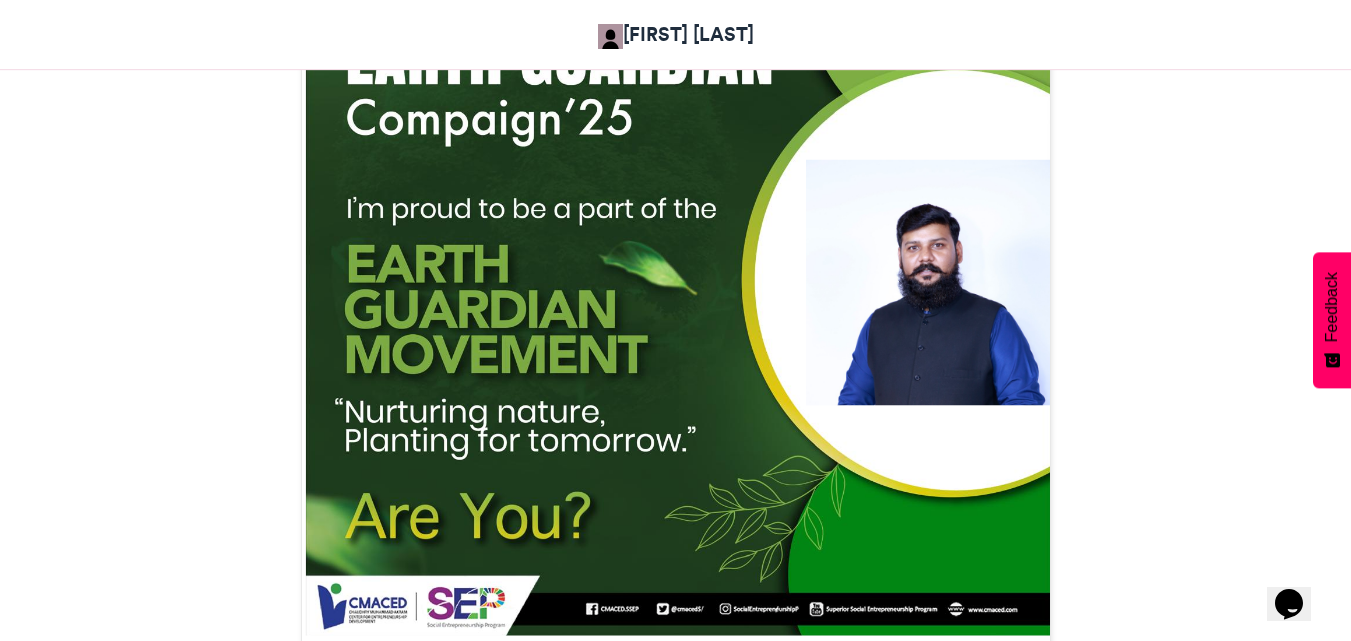 scroll, scrollTop: 700, scrollLeft: 0, axis: vertical 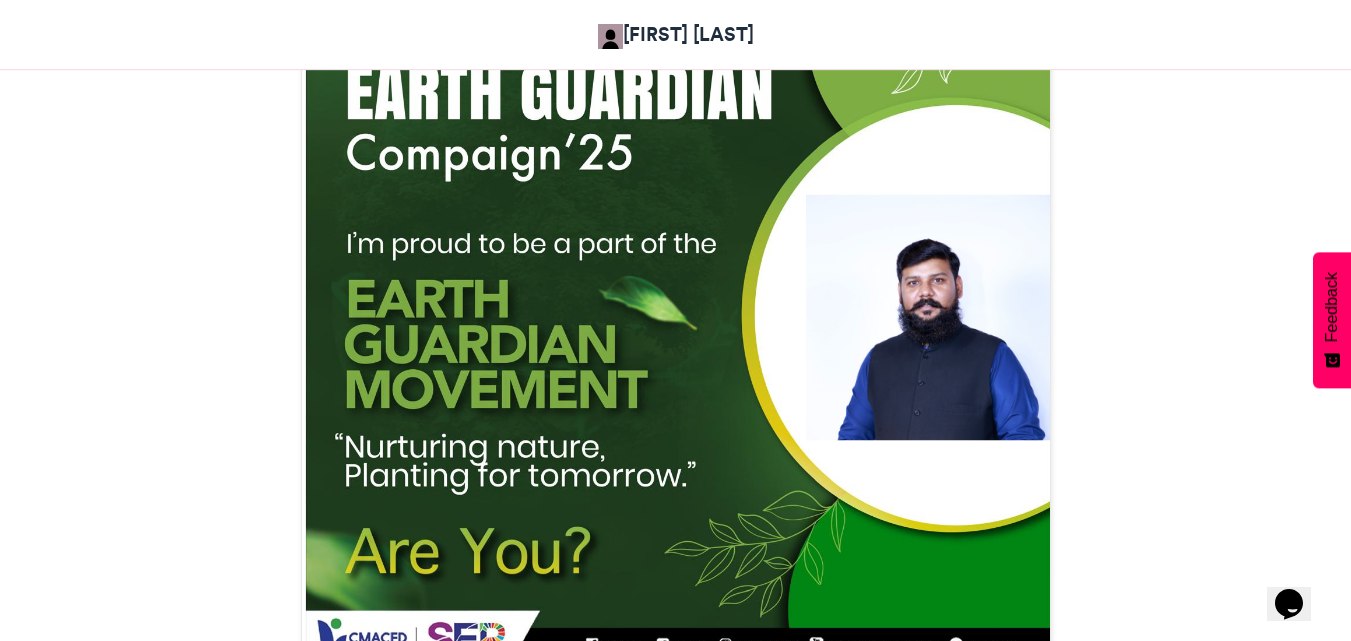 click on "Earth Guardian 3
Maimoona Sohail
11 secs ago
0 Views 0  Entries 0  Comments   Facebook" at bounding box center [676, 558] 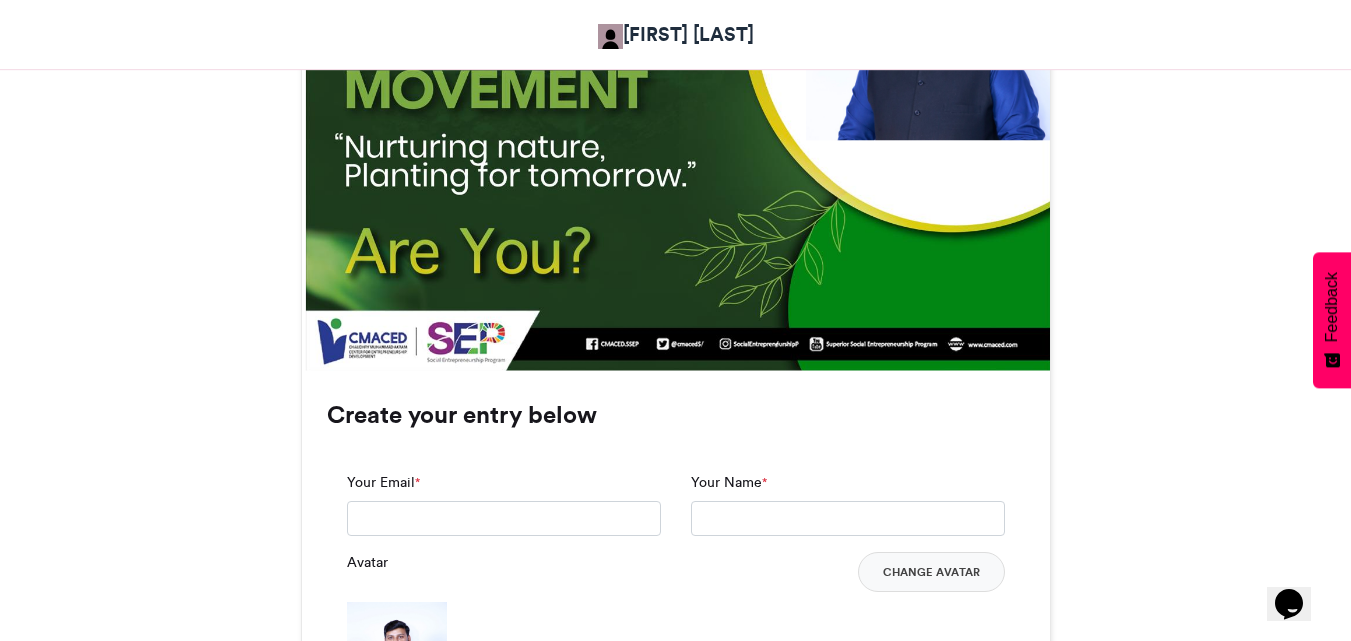 scroll, scrollTop: 700, scrollLeft: 0, axis: vertical 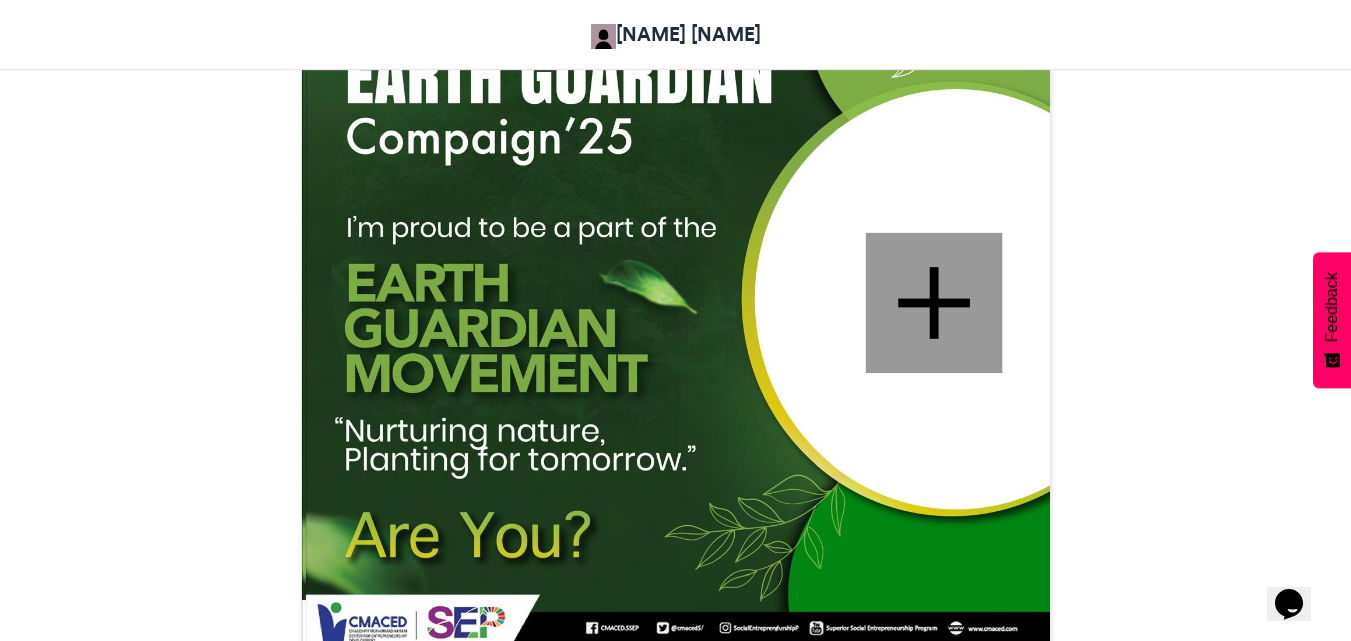 click at bounding box center (933, 302) 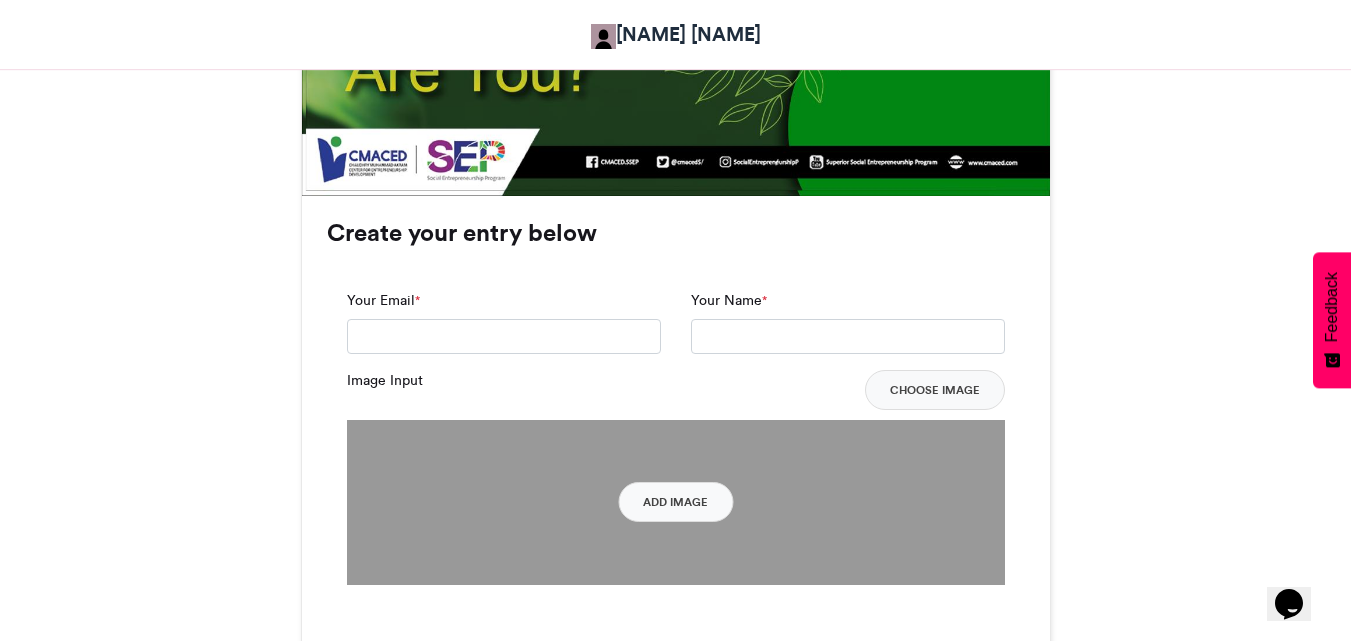 scroll, scrollTop: 1300, scrollLeft: 0, axis: vertical 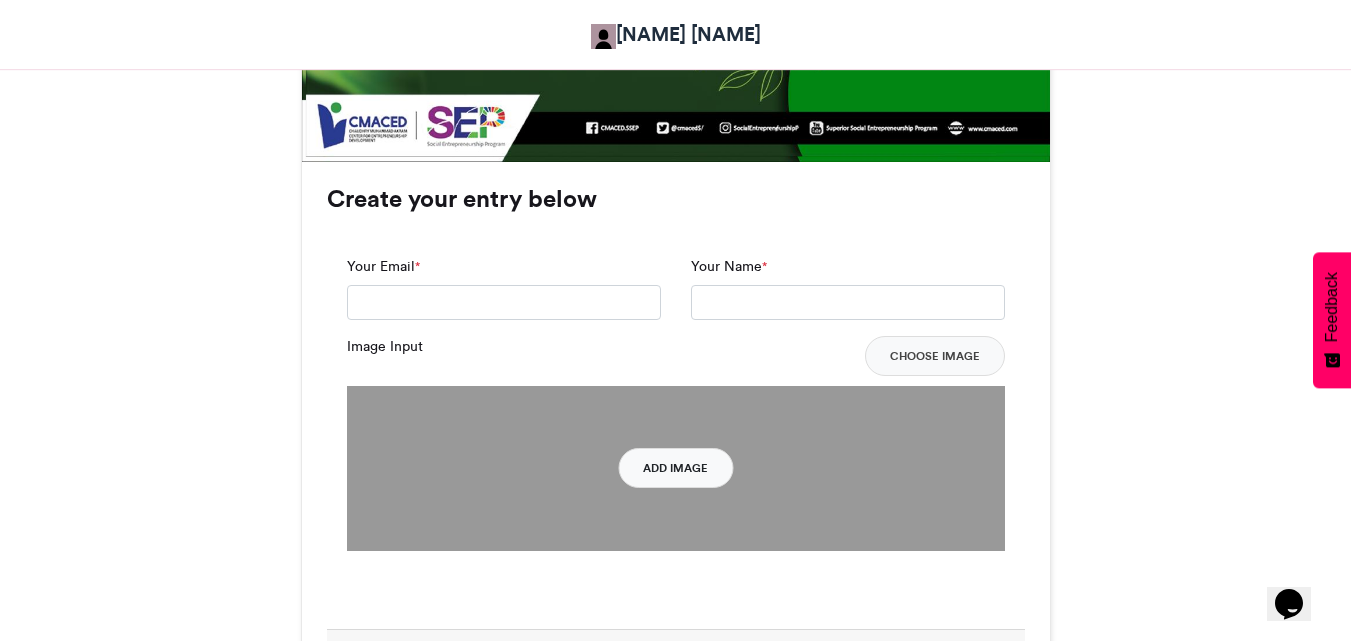click on "Add Image" at bounding box center (675, 468) 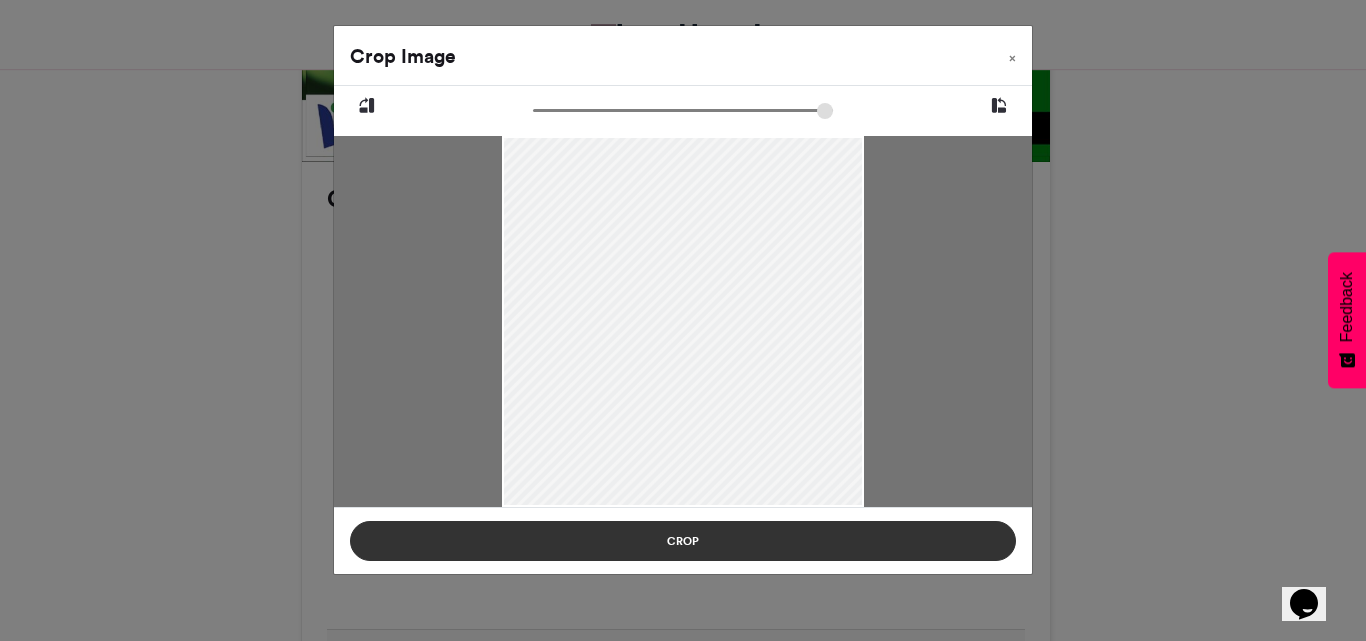 click on "Crop" at bounding box center [683, 541] 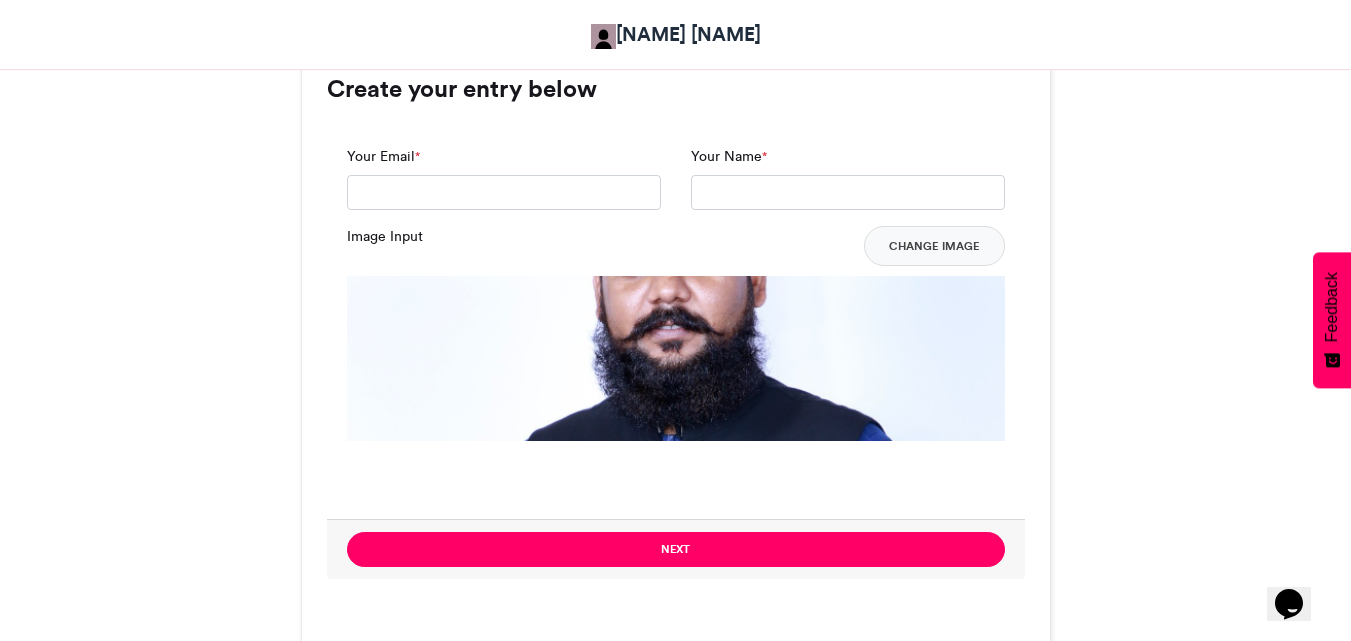 scroll, scrollTop: 1300, scrollLeft: 0, axis: vertical 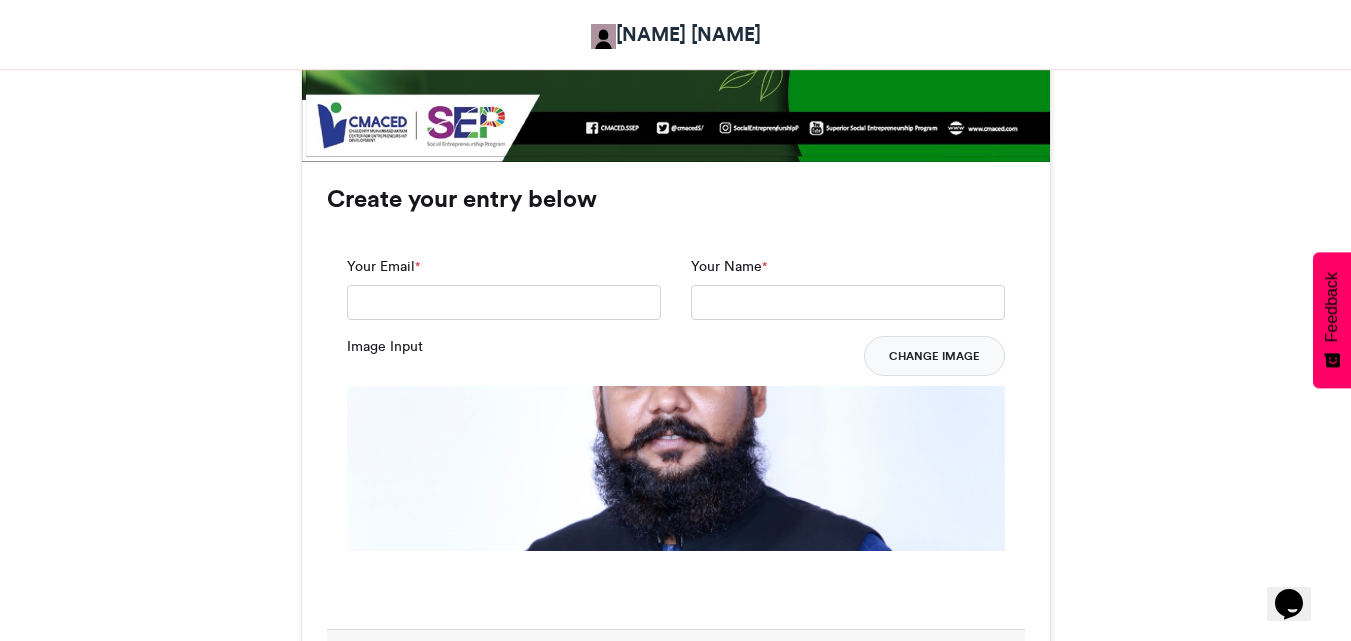 click on "Change Image" at bounding box center (934, 356) 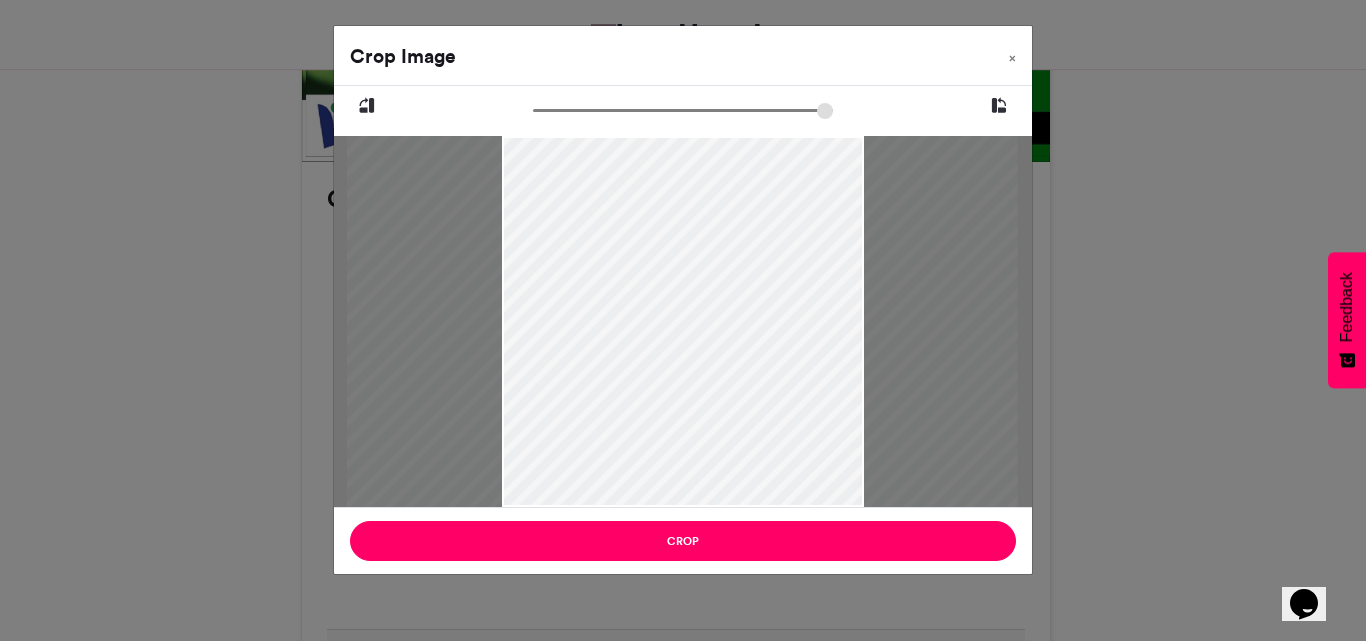 drag, startPoint x: 550, startPoint y: 111, endPoint x: 612, endPoint y: 110, distance: 62.008064 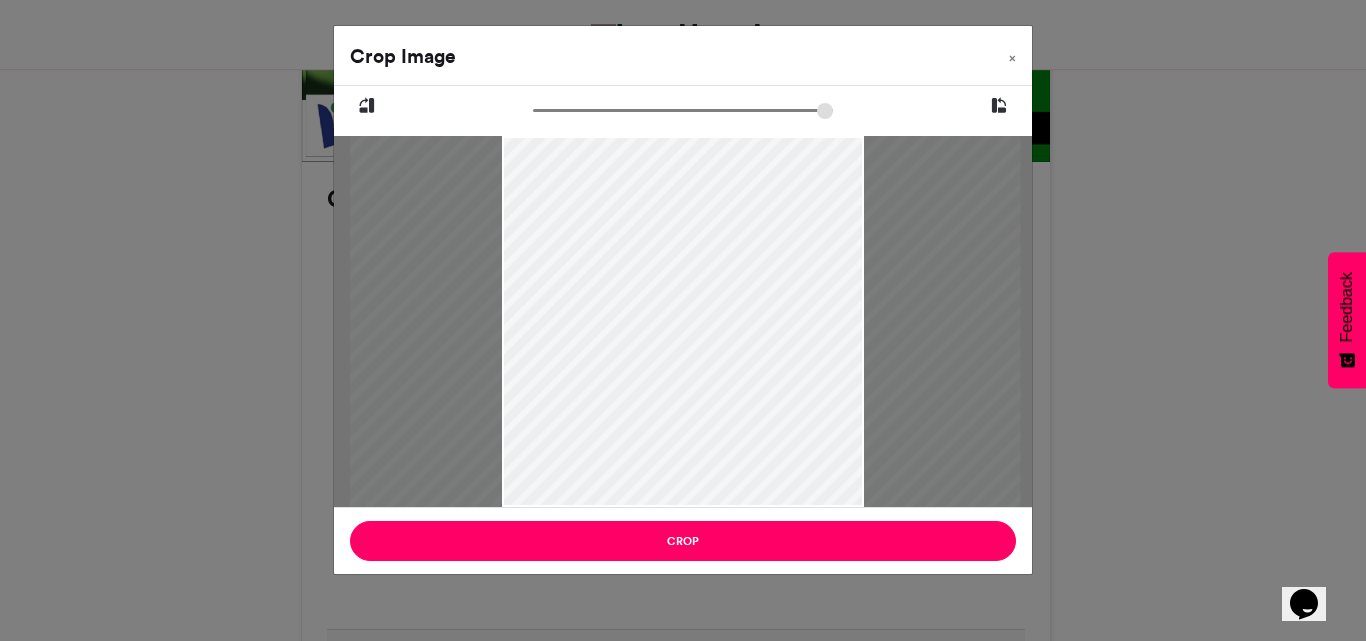 drag, startPoint x: 667, startPoint y: 252, endPoint x: 669, endPoint y: 293, distance: 41.04875 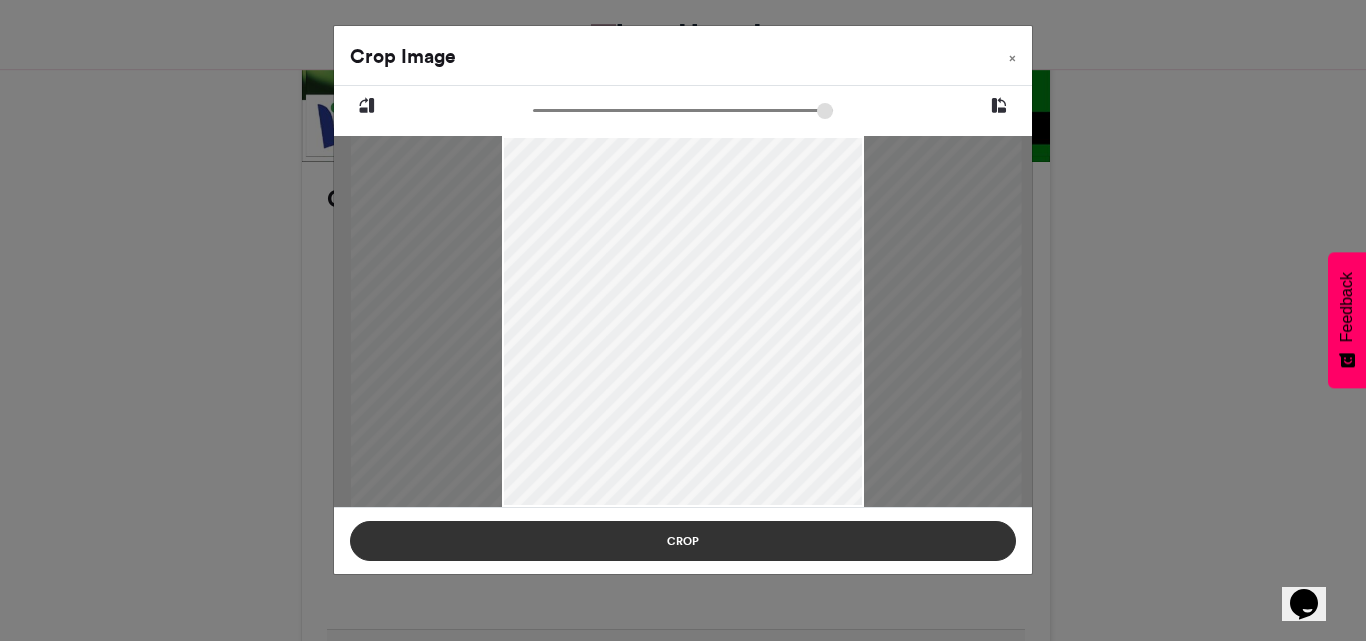 click on "Crop" at bounding box center (683, 541) 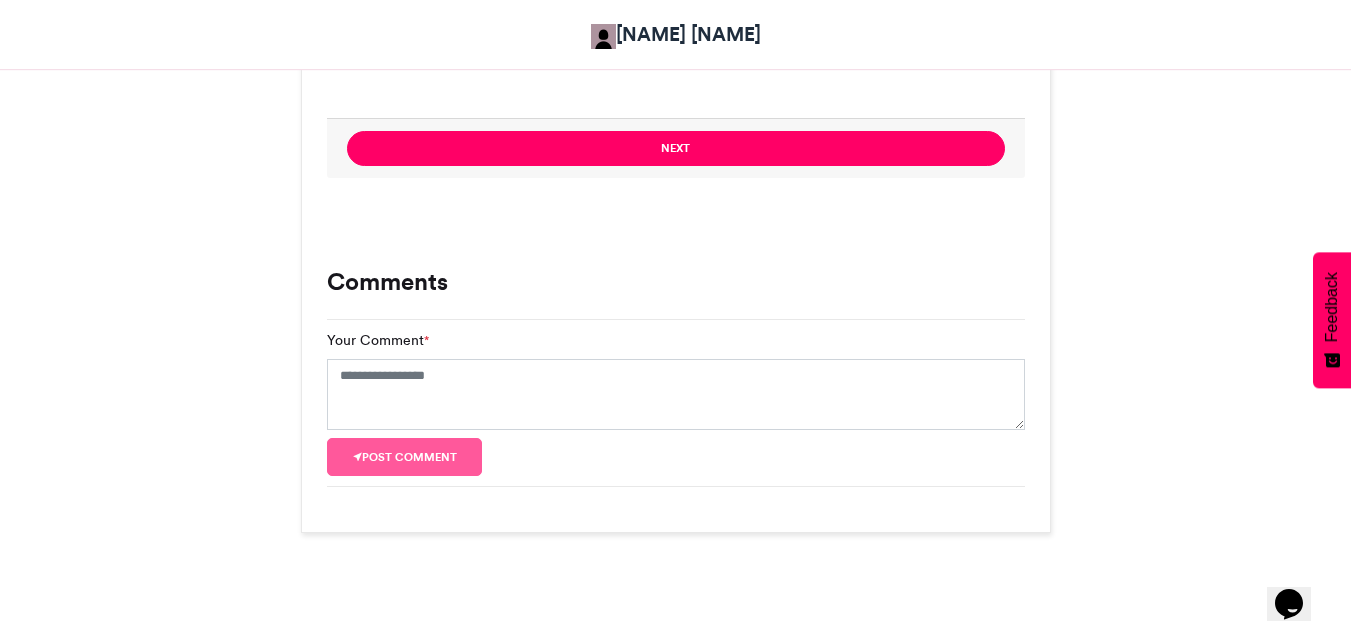 scroll, scrollTop: 1837, scrollLeft: 0, axis: vertical 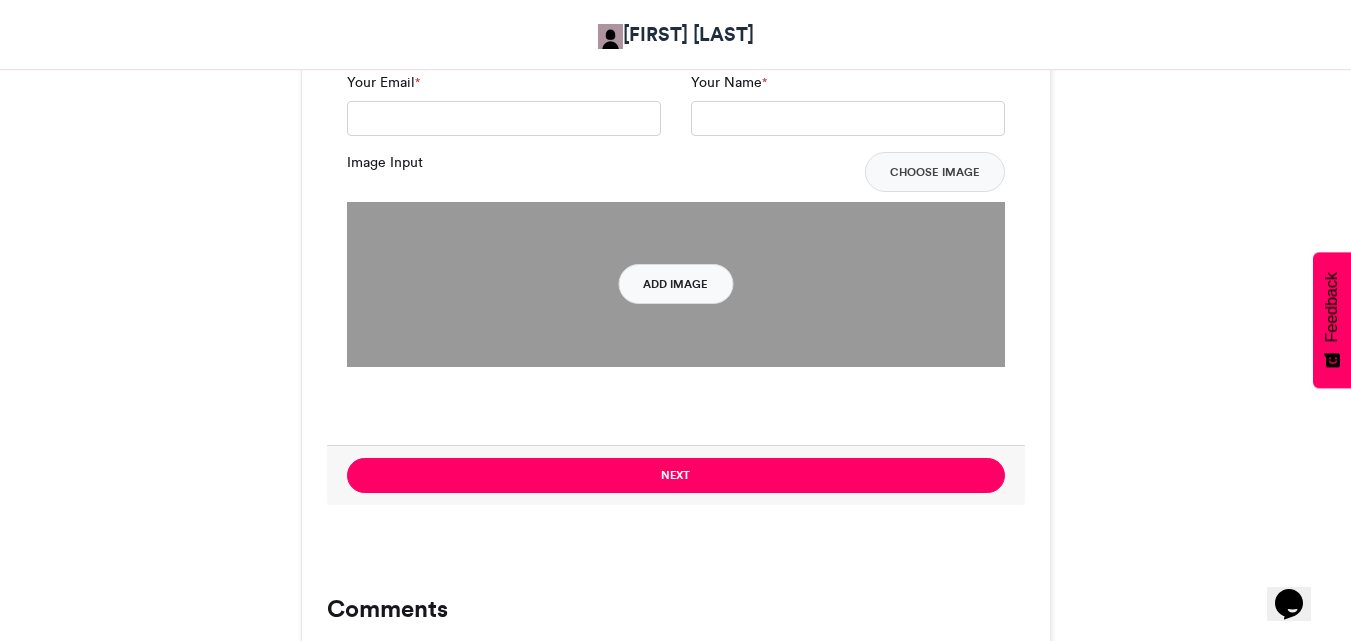 click on "Add Image" at bounding box center [675, 284] 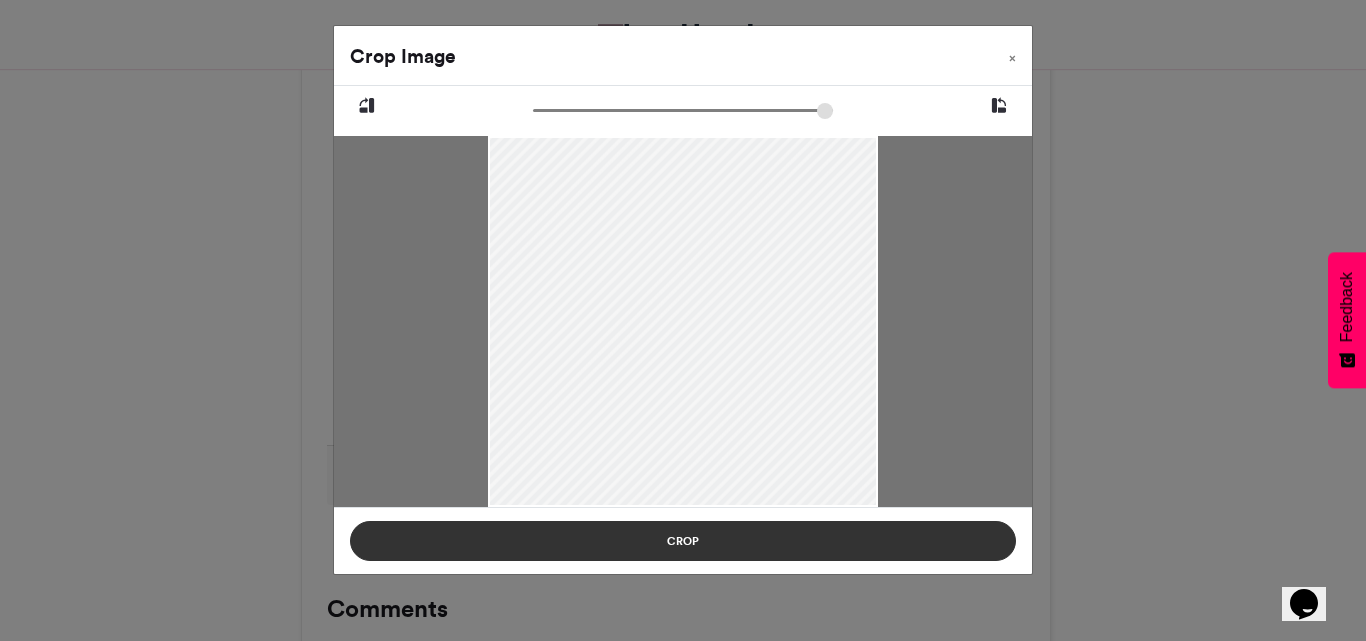 click on "Crop" at bounding box center (683, 541) 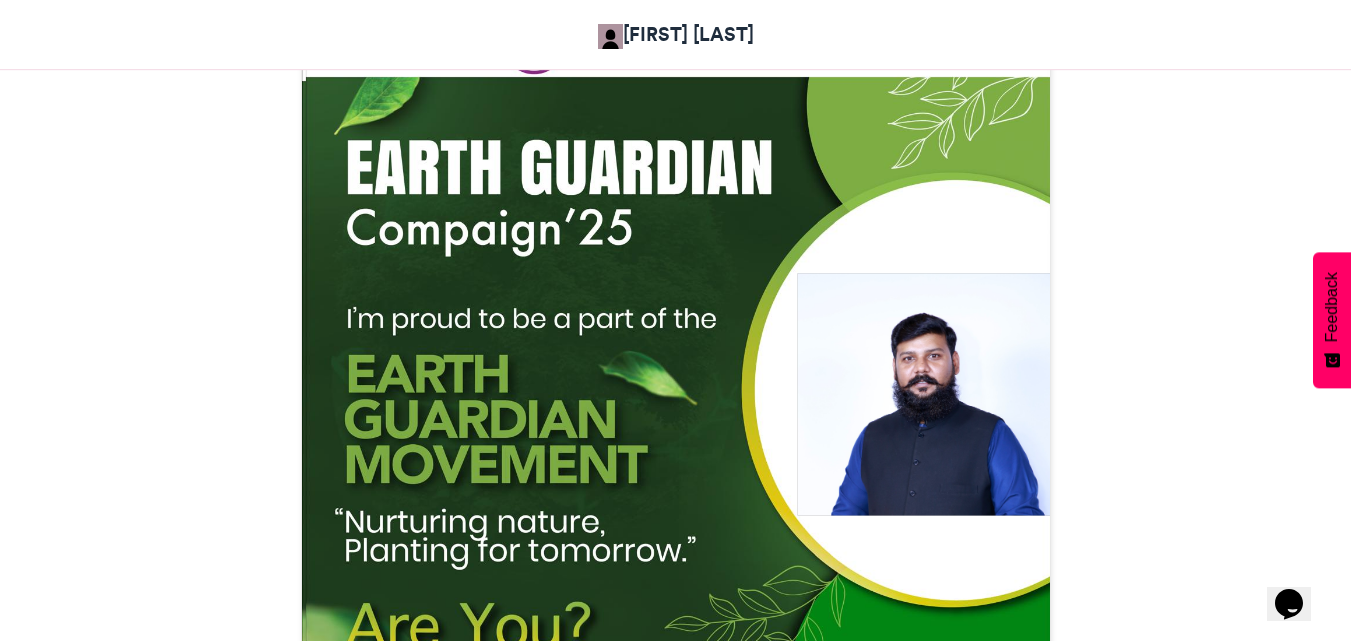 scroll, scrollTop: 600, scrollLeft: 0, axis: vertical 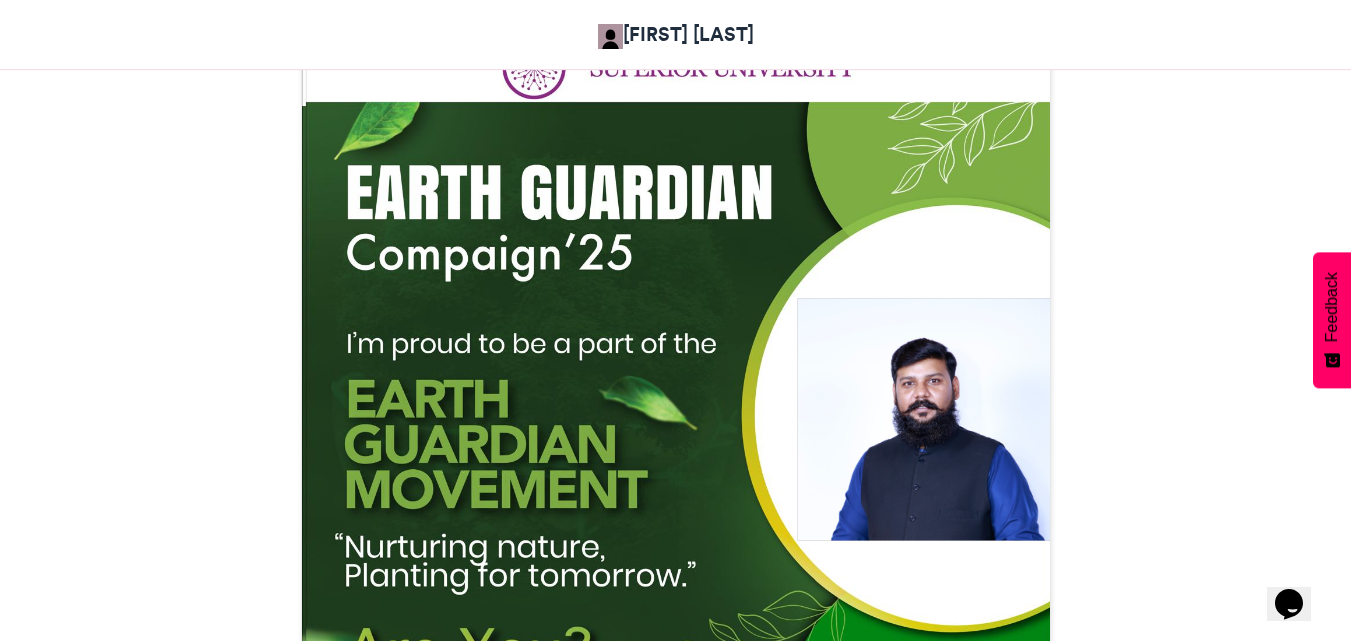 click on "Superior University Earth Guardian
[FIRST] [LAST]
[TIME]
0 Views 0  Entries 0" at bounding box center (676, 690) 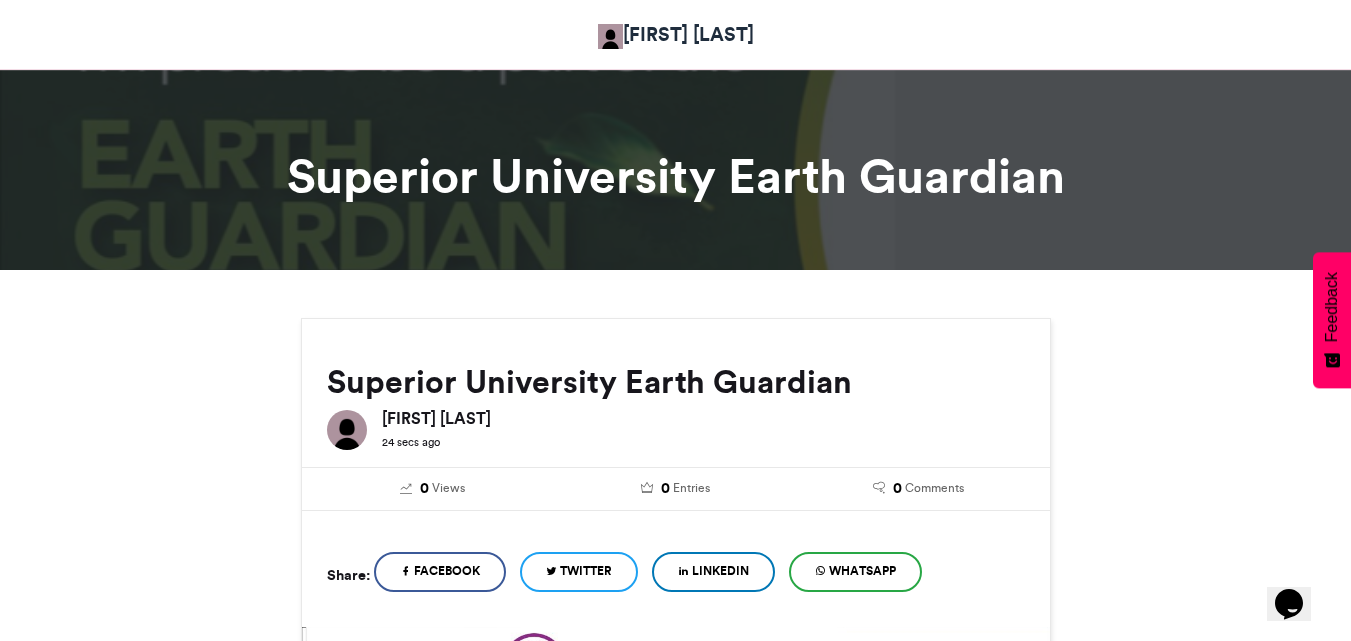 scroll, scrollTop: 0, scrollLeft: 0, axis: both 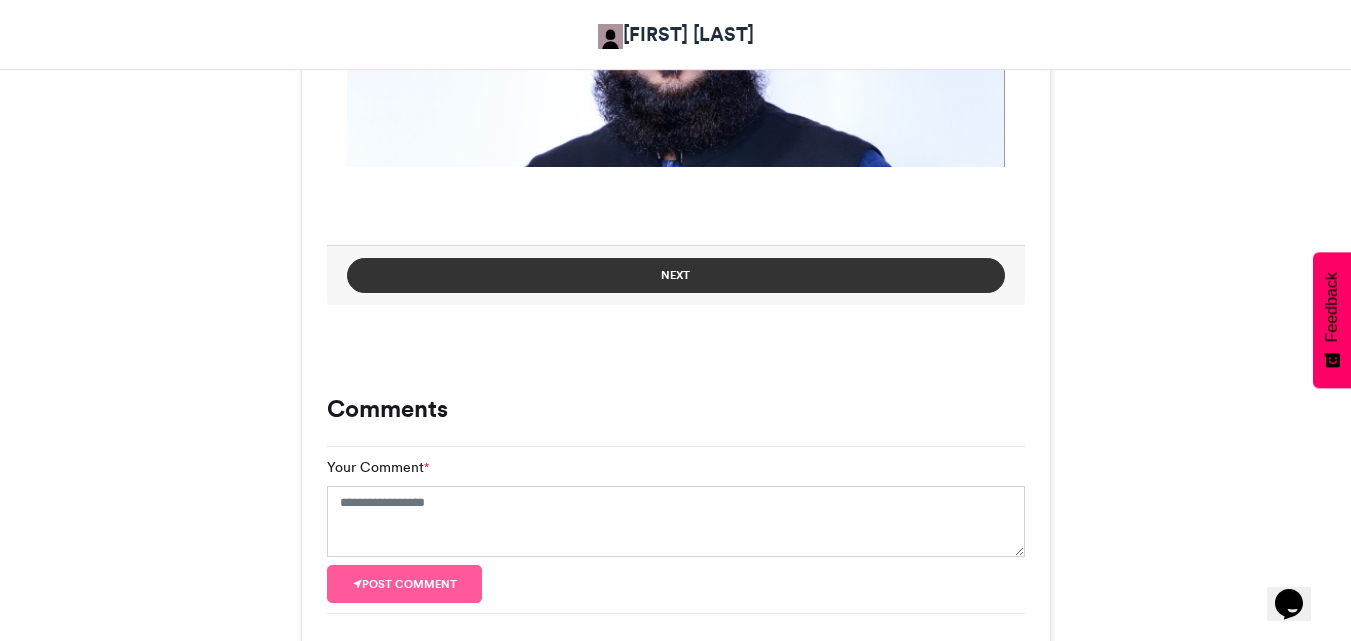 click on "Next" at bounding box center [676, 275] 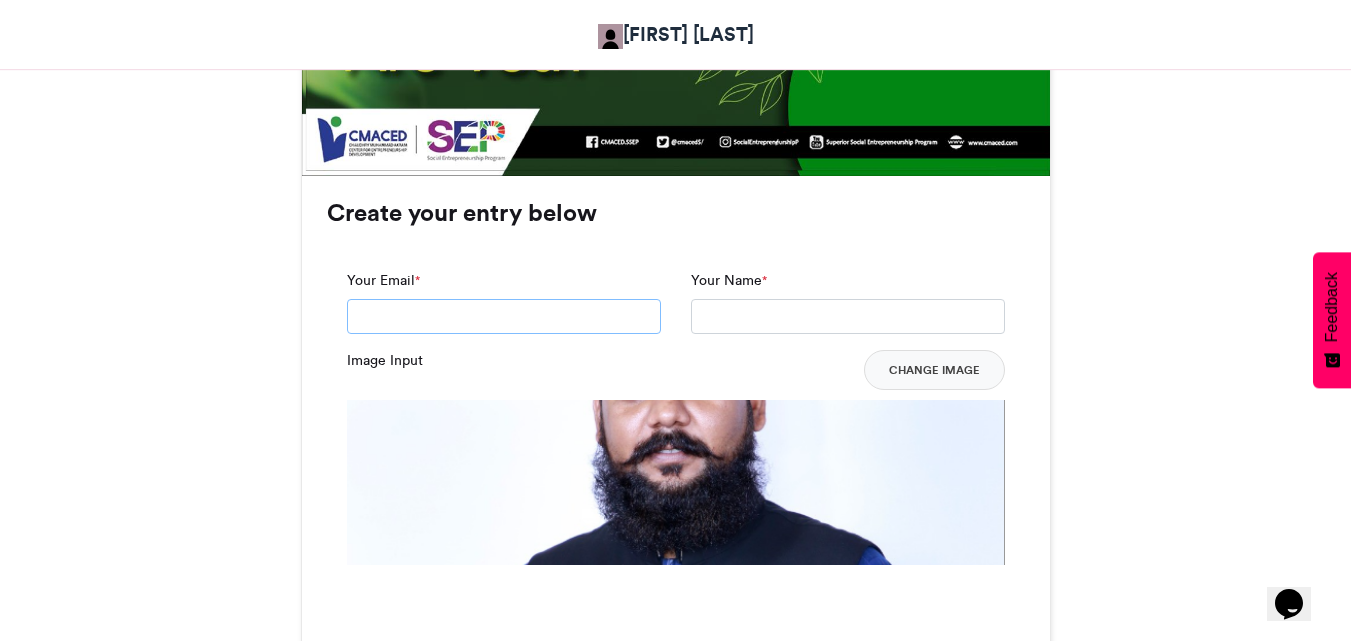scroll, scrollTop: 1201, scrollLeft: 0, axis: vertical 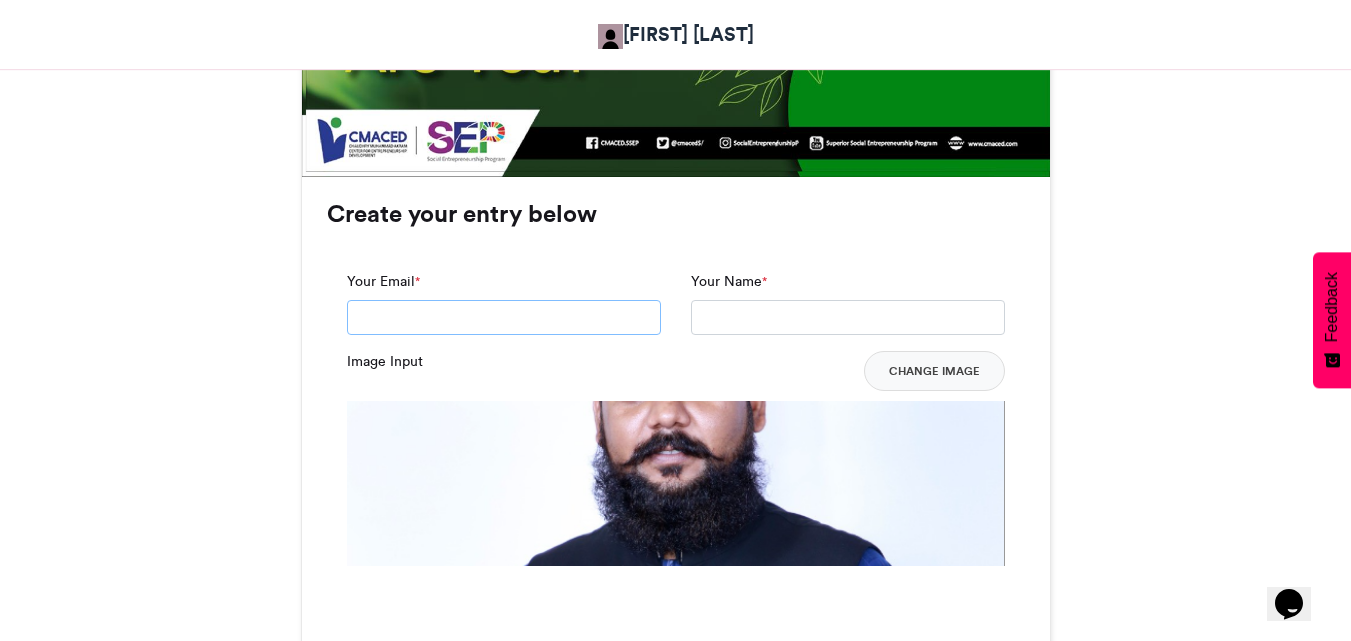 click on "Your Email  *" at bounding box center (504, 318) 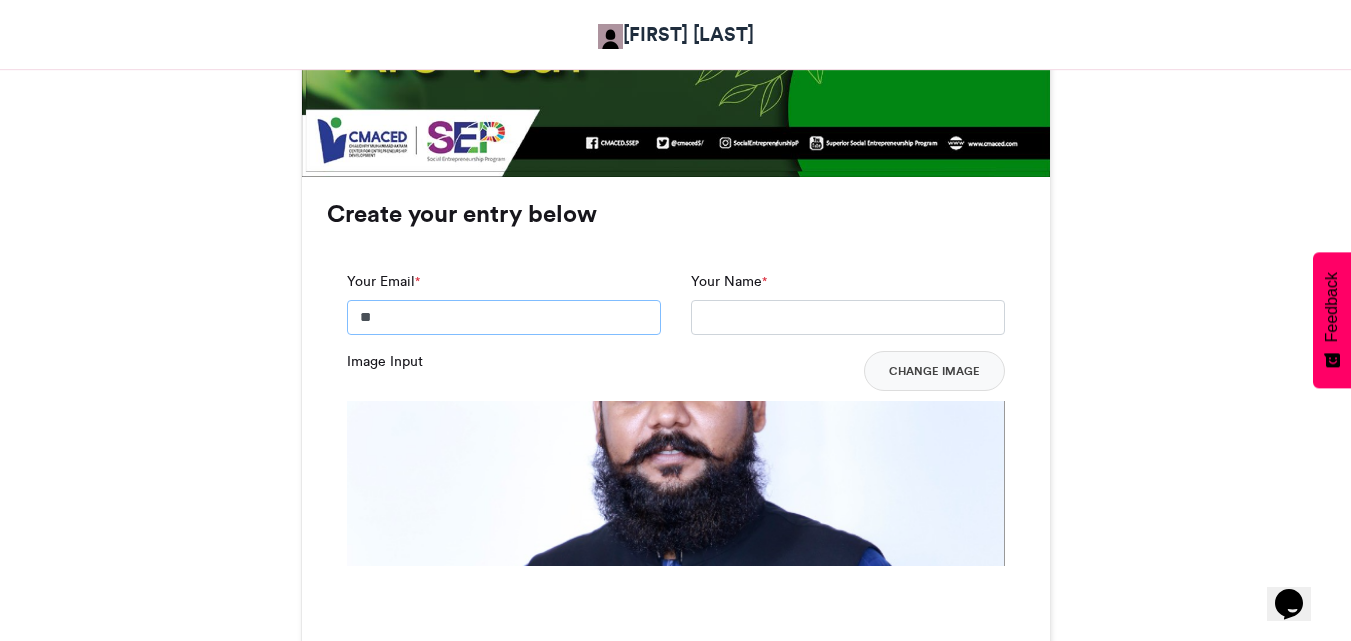 type on "*" 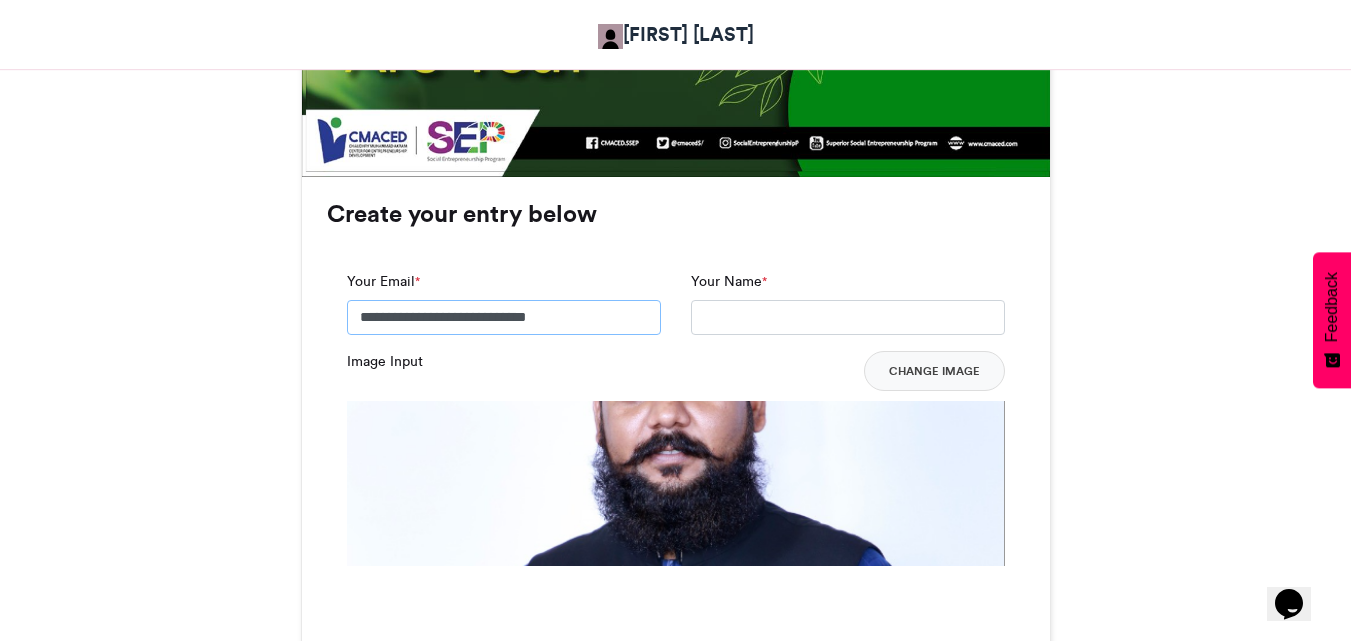 type on "**********" 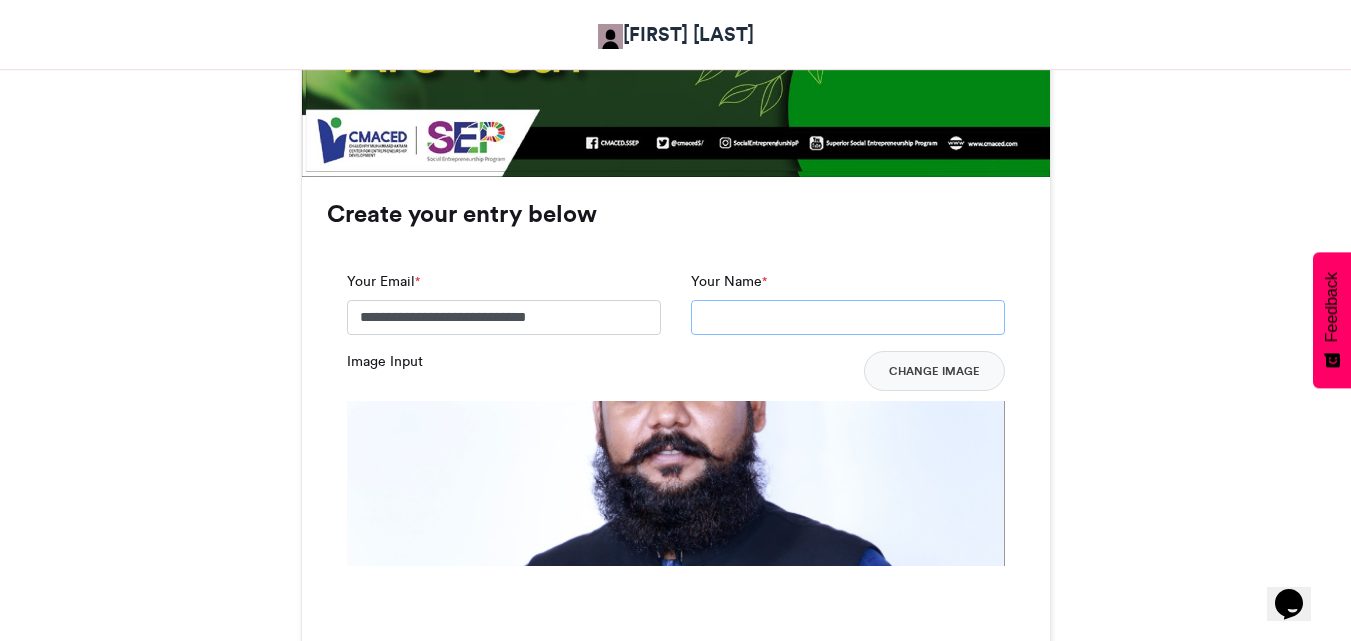 click on "Your Name  *" at bounding box center [848, 318] 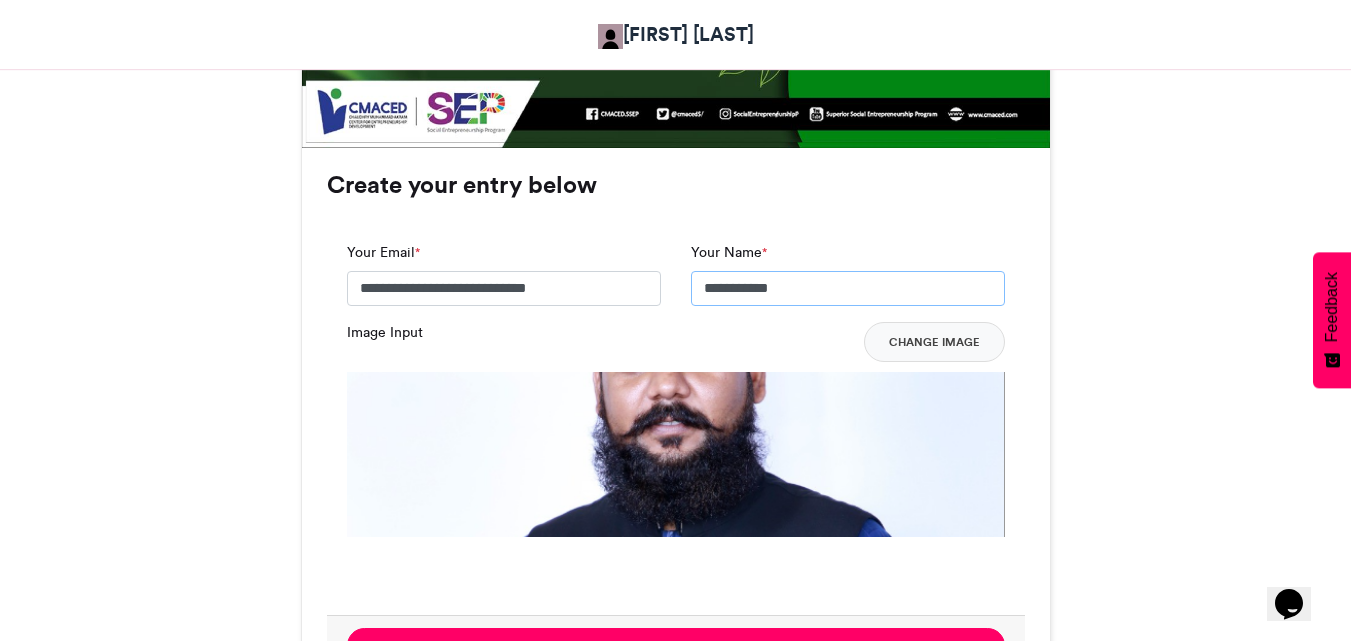 scroll, scrollTop: 1601, scrollLeft: 0, axis: vertical 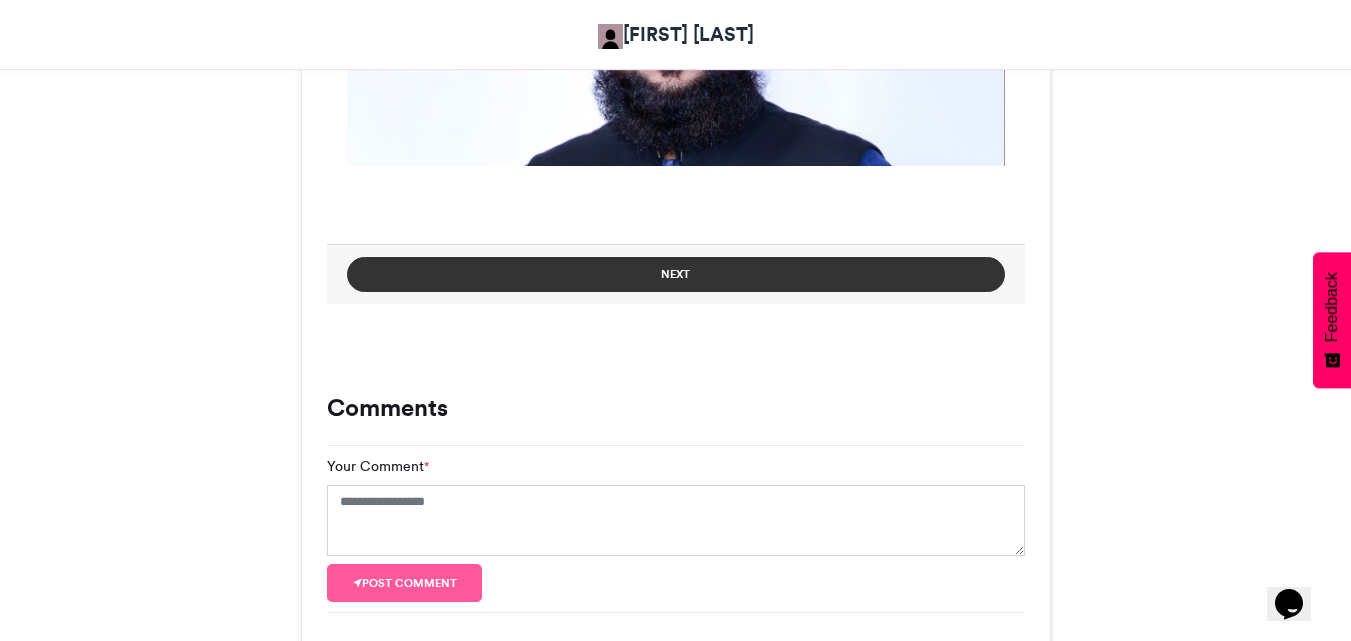 click on "Next" at bounding box center (676, 274) 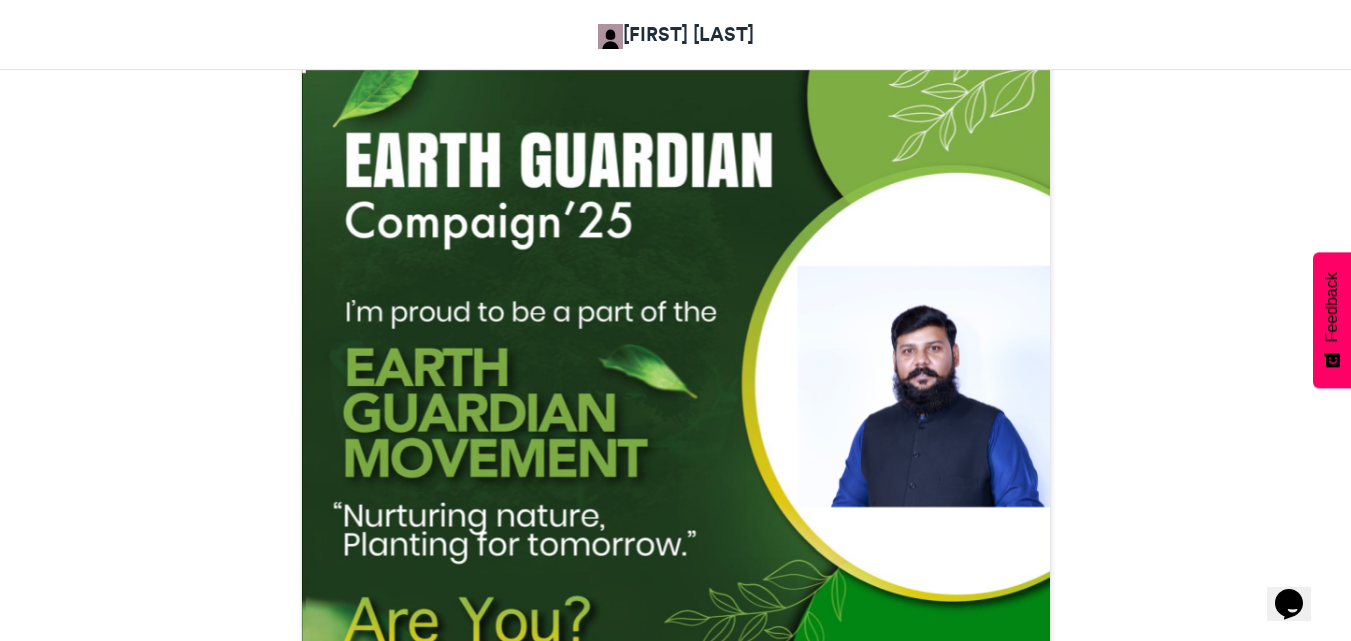 scroll, scrollTop: 476, scrollLeft: 0, axis: vertical 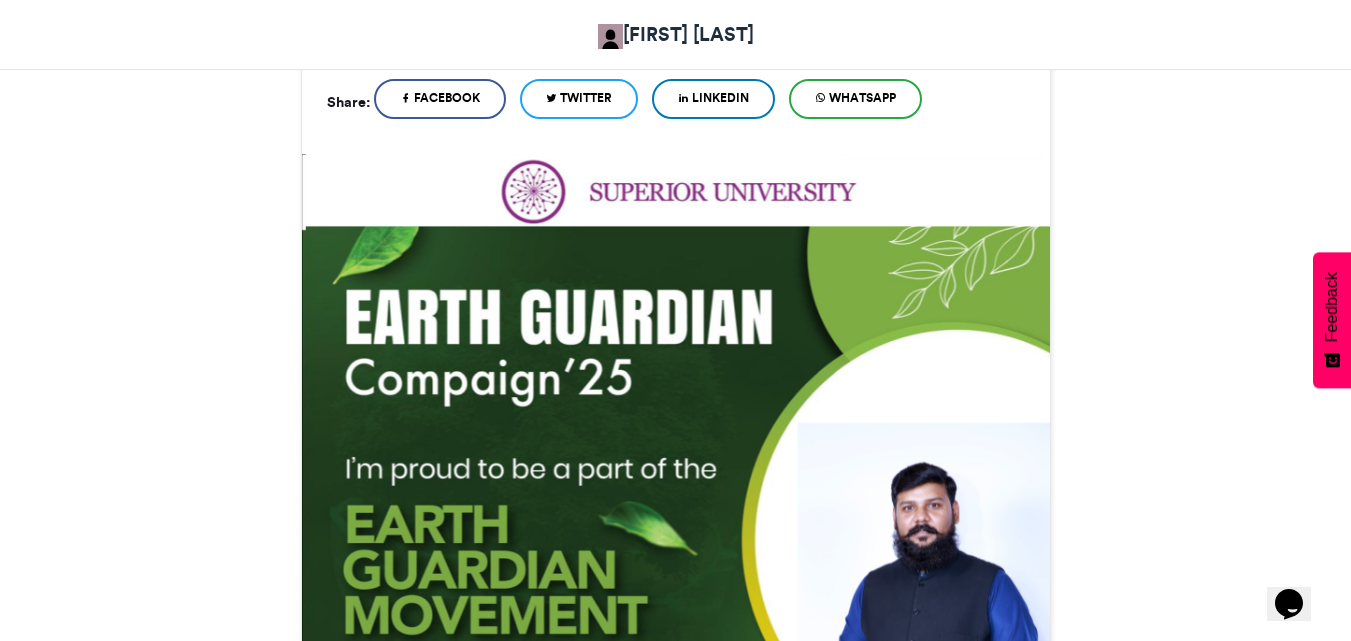click on "Superior University Earth Guardian
[FIRST] [LAST]
[TIME]
0 Views 0  Entries 0" at bounding box center (676, 581) 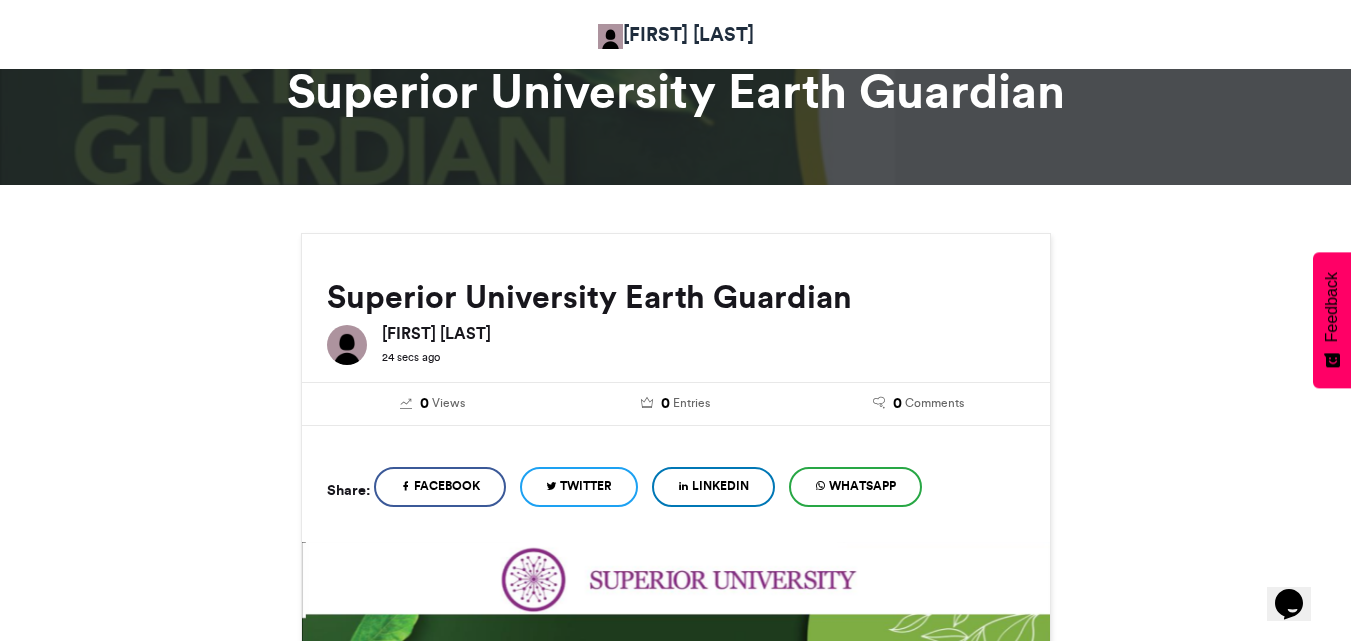 scroll, scrollTop: 0, scrollLeft: 0, axis: both 